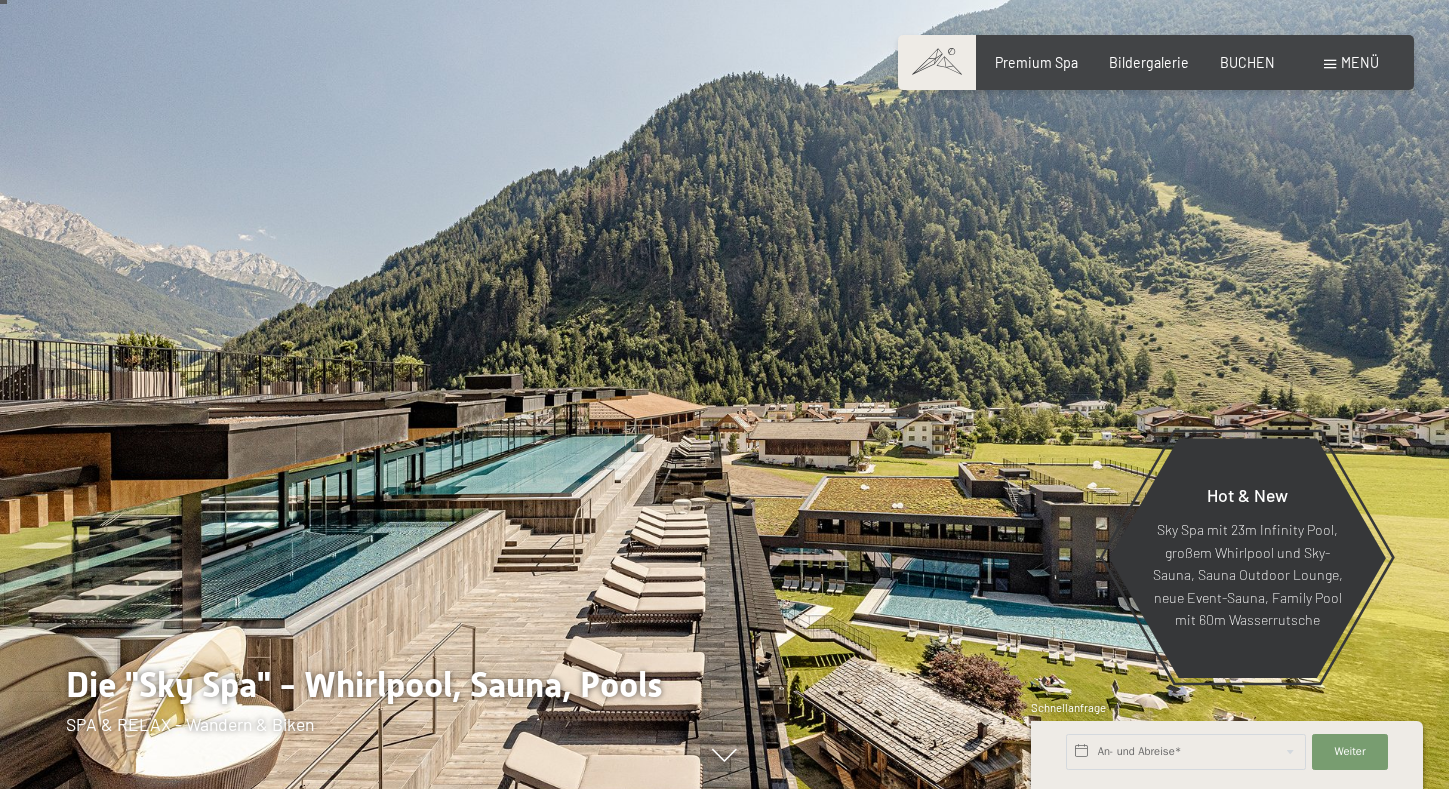 scroll, scrollTop: 93, scrollLeft: 0, axis: vertical 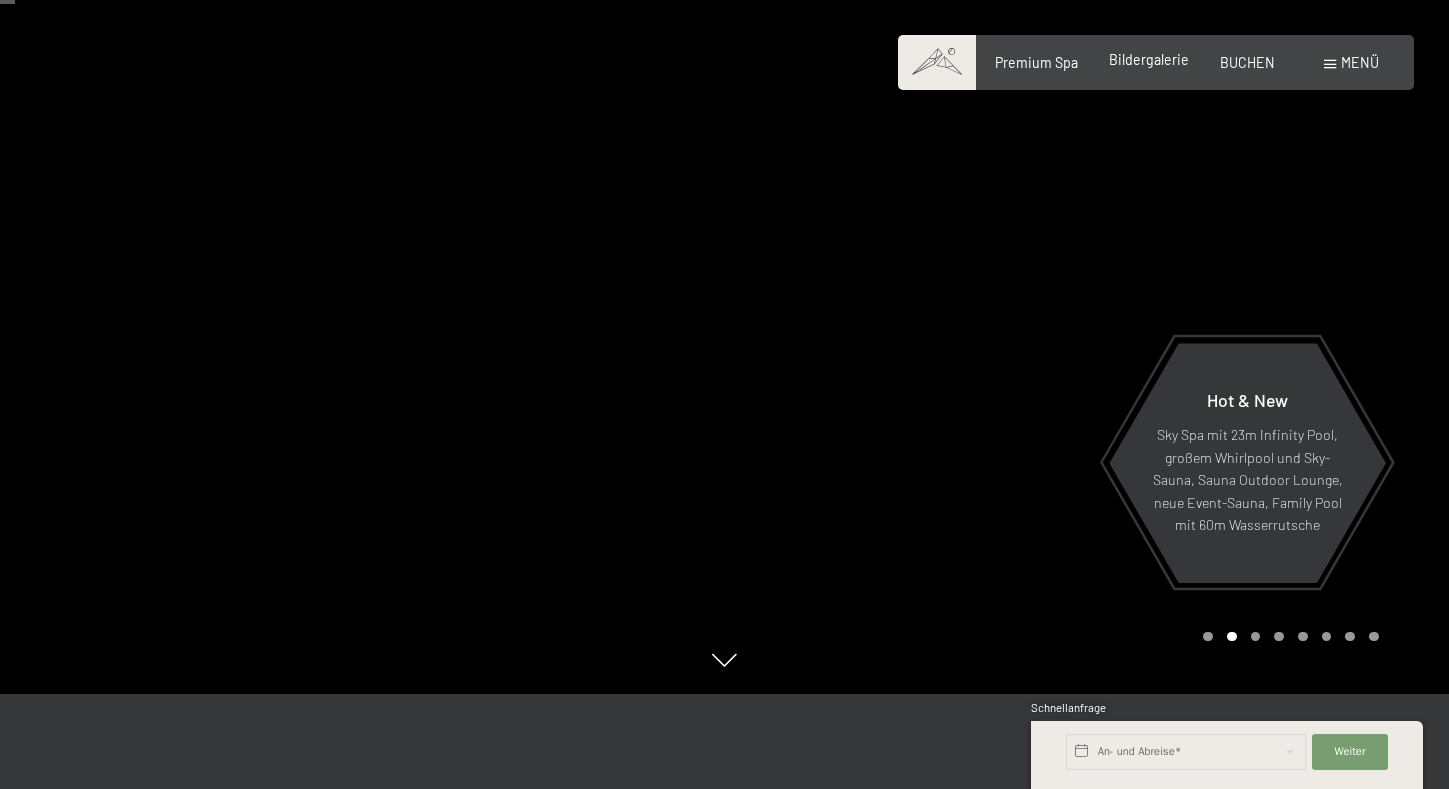 click on "Bildergalerie" at bounding box center [1149, 59] 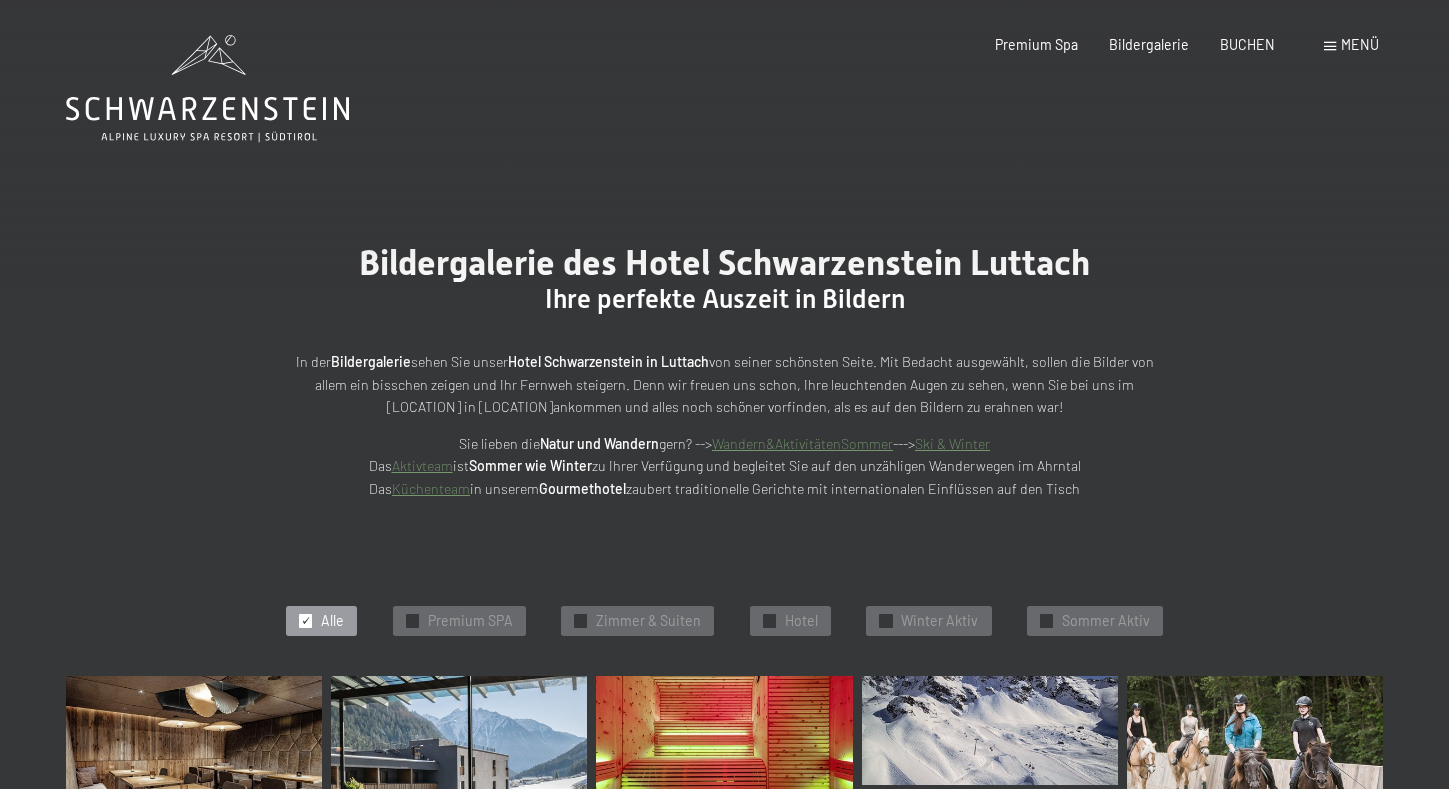 scroll, scrollTop: 0, scrollLeft: 0, axis: both 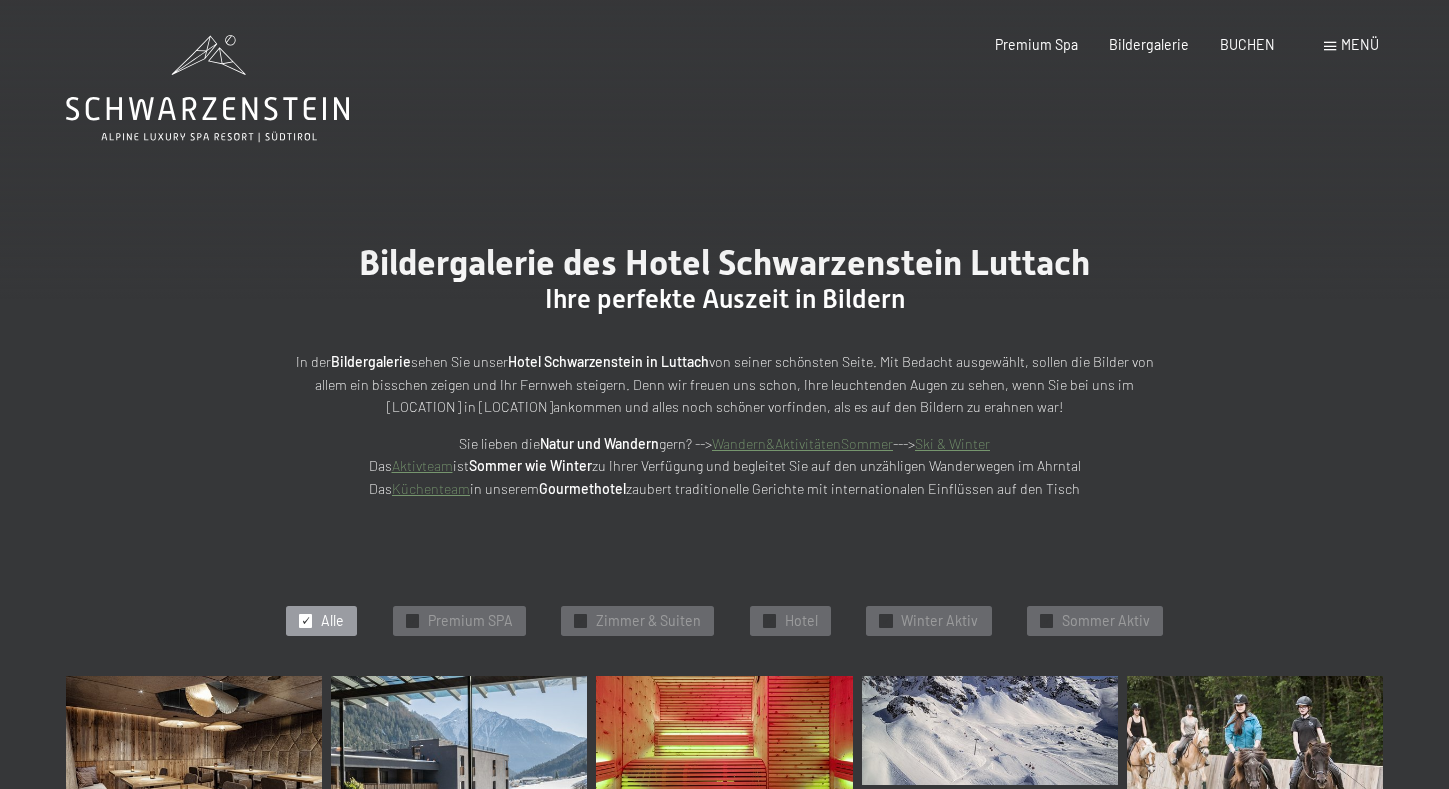 click 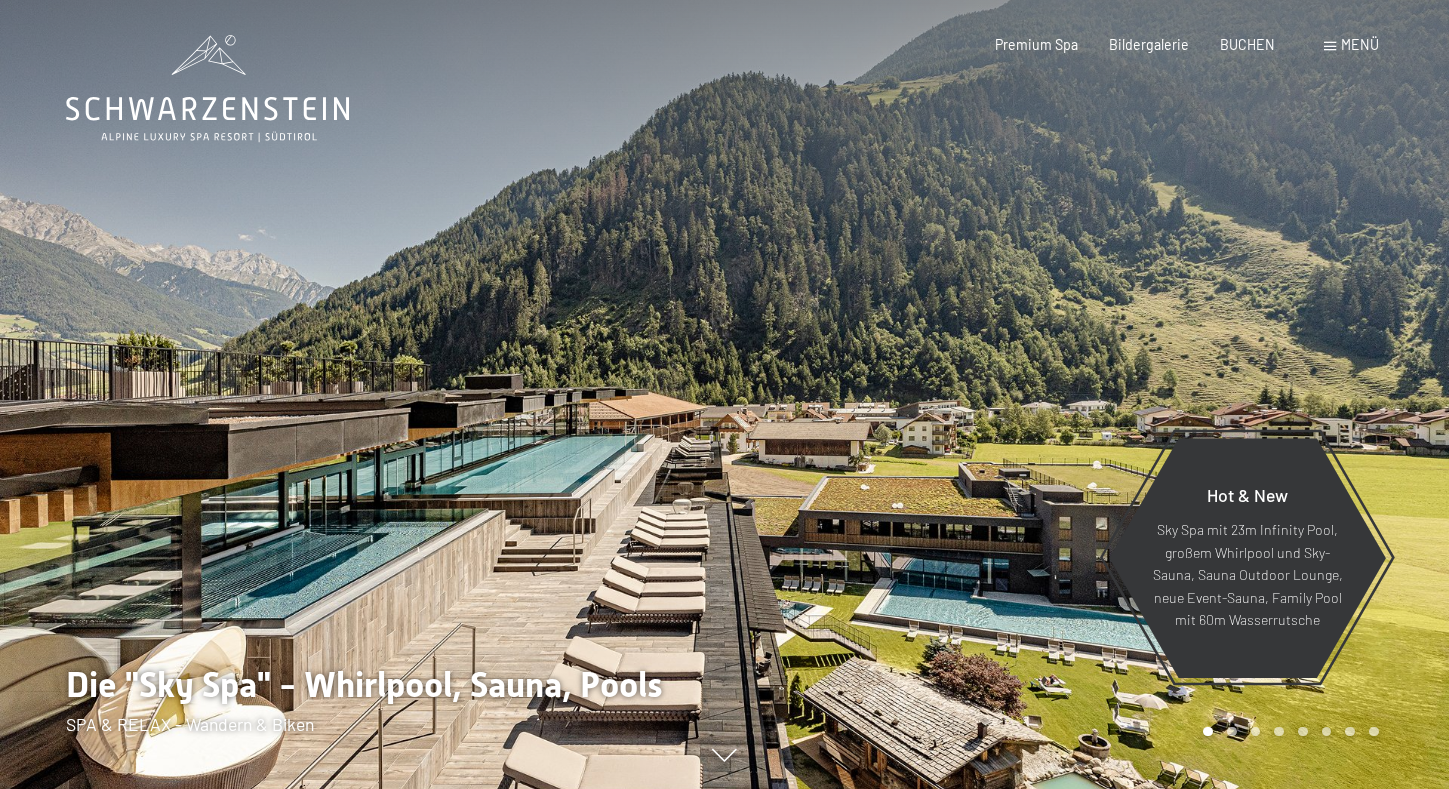 scroll, scrollTop: 0, scrollLeft: 0, axis: both 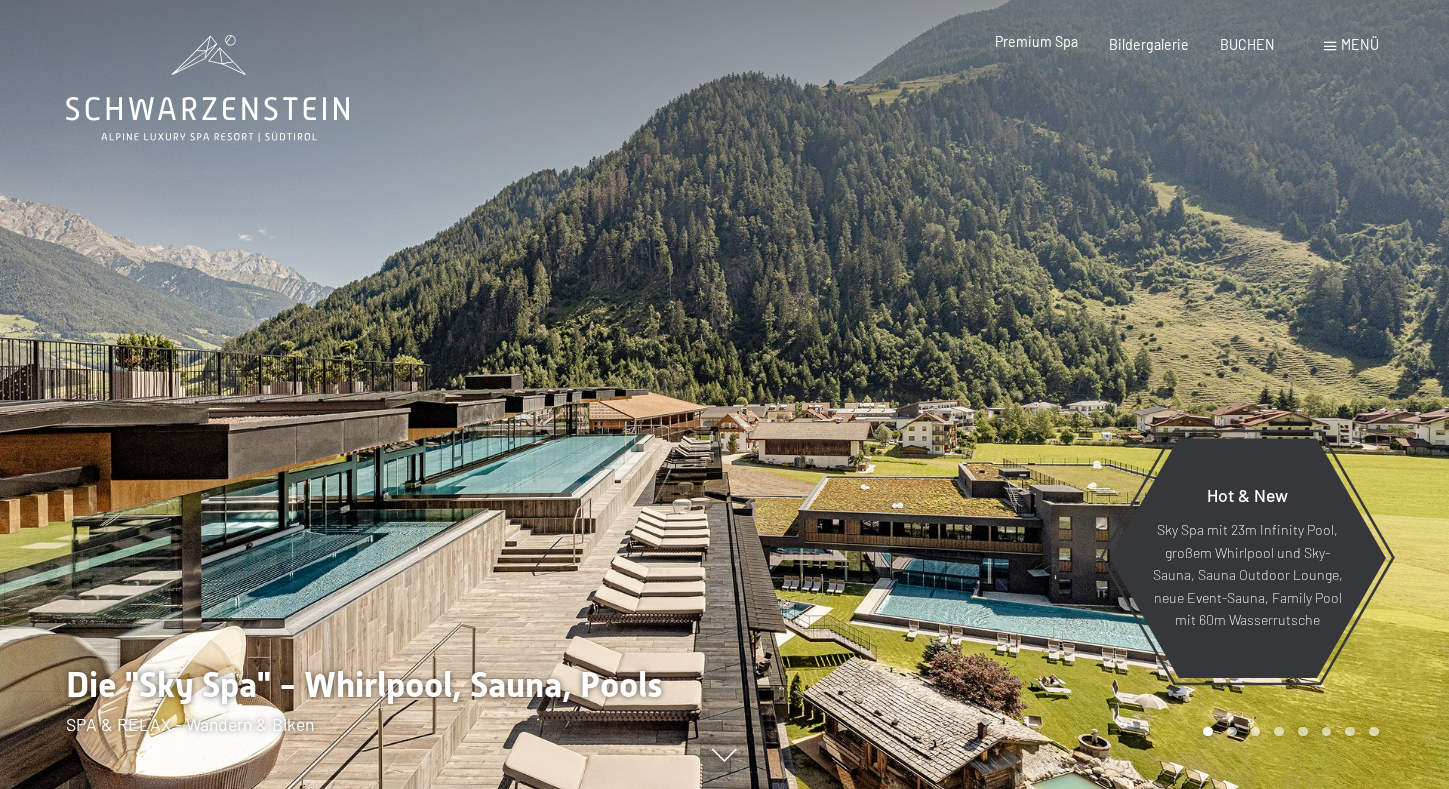 click on "Premium Spa" at bounding box center (1036, 41) 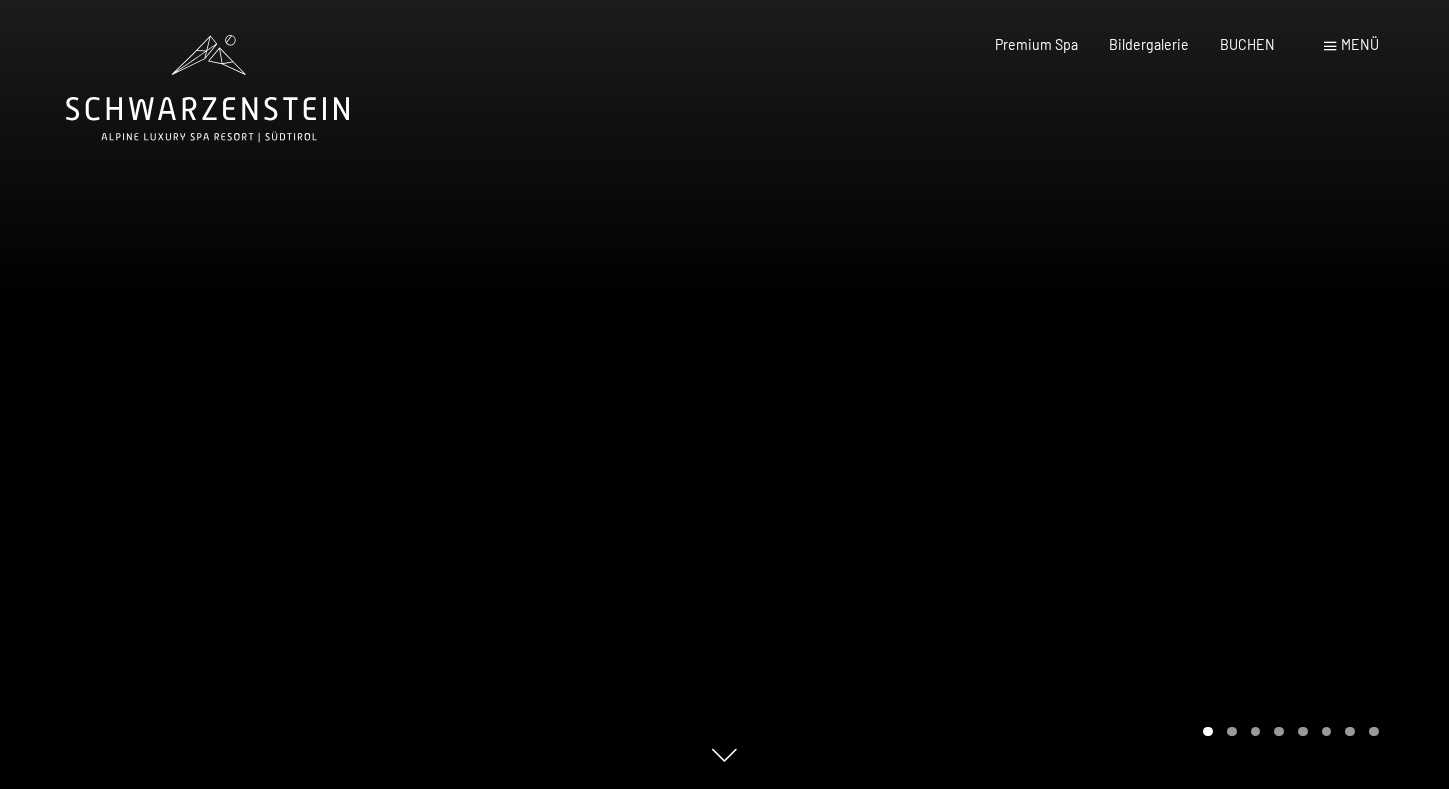 scroll, scrollTop: 0, scrollLeft: 0, axis: both 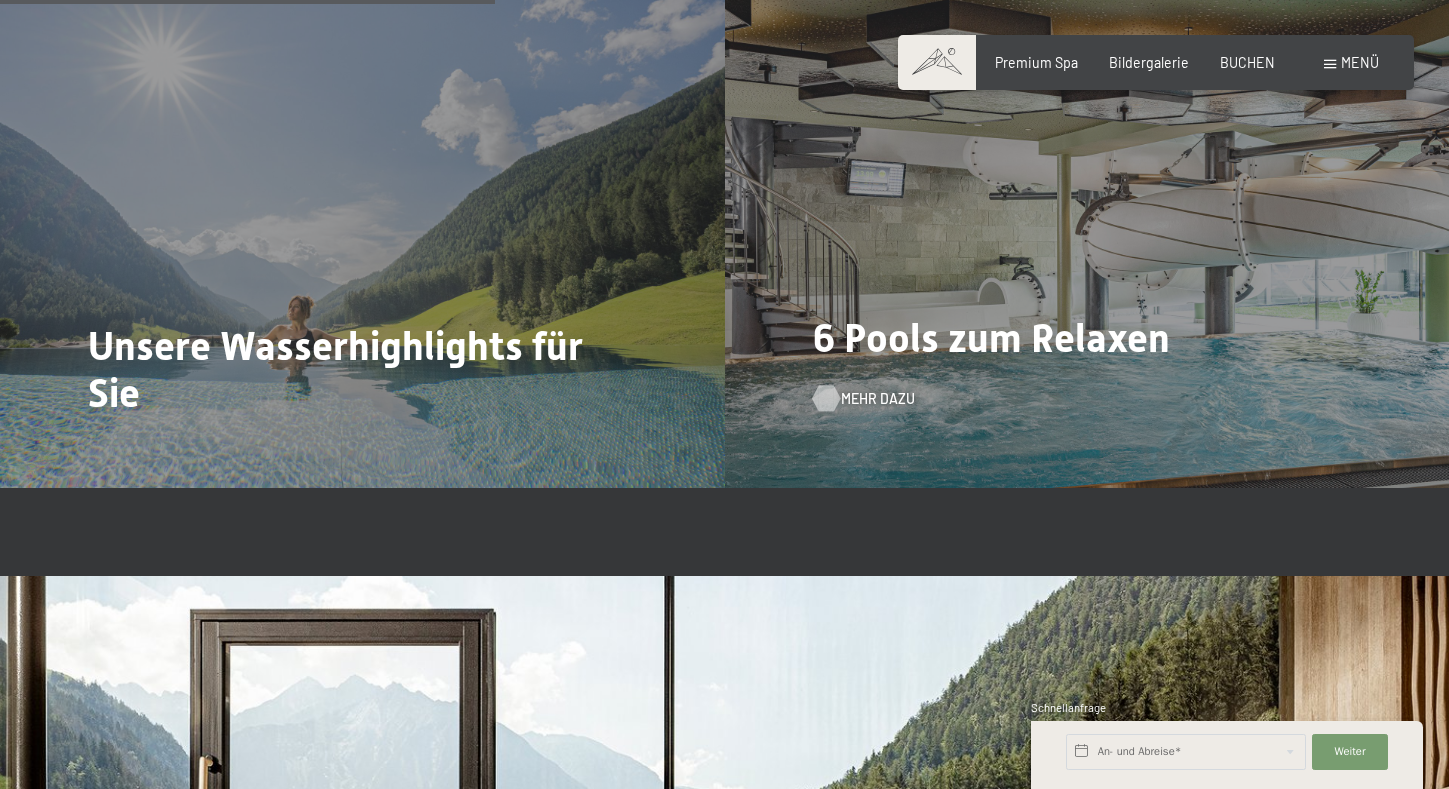 click on "Mehr dazu" at bounding box center [878, 399] 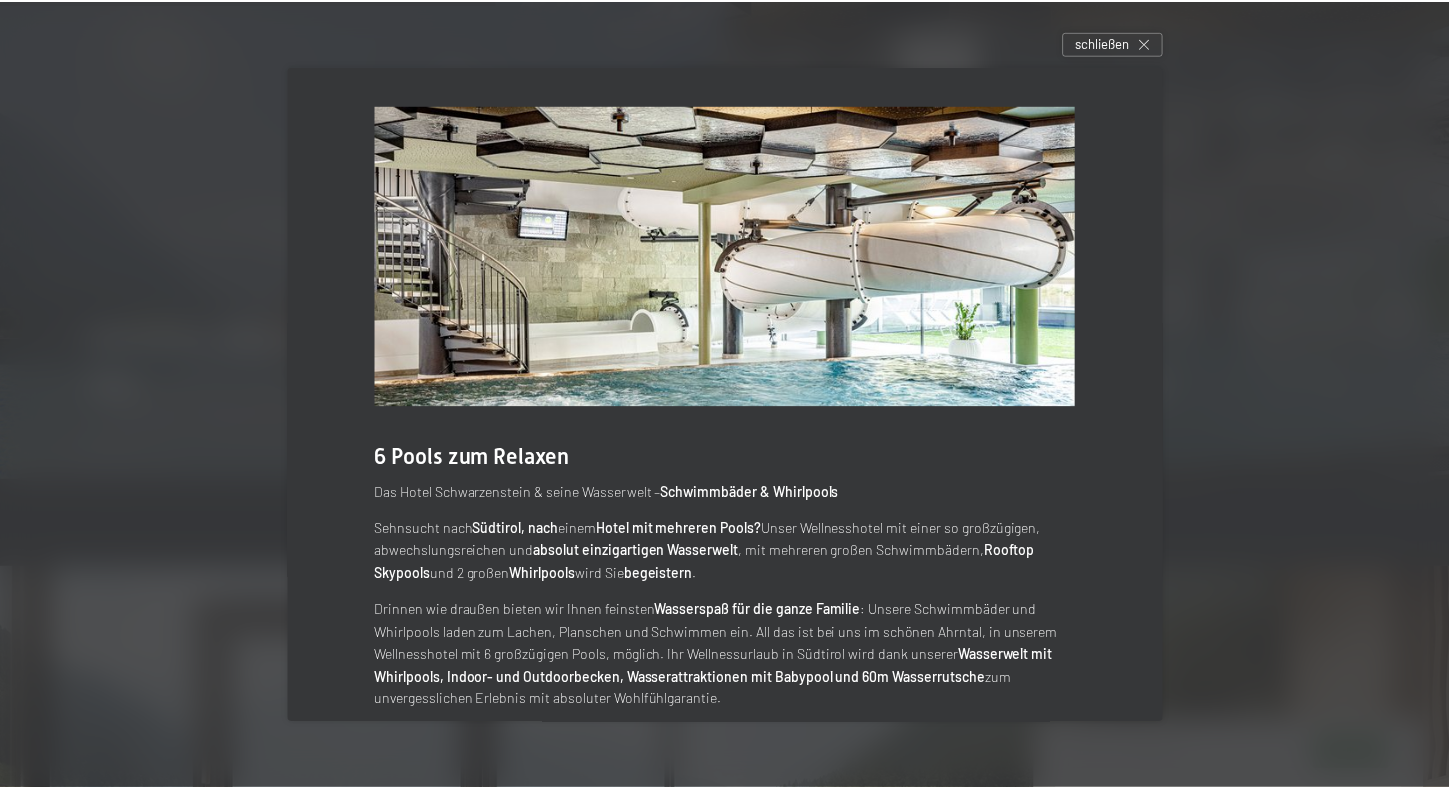 scroll, scrollTop: 0, scrollLeft: 0, axis: both 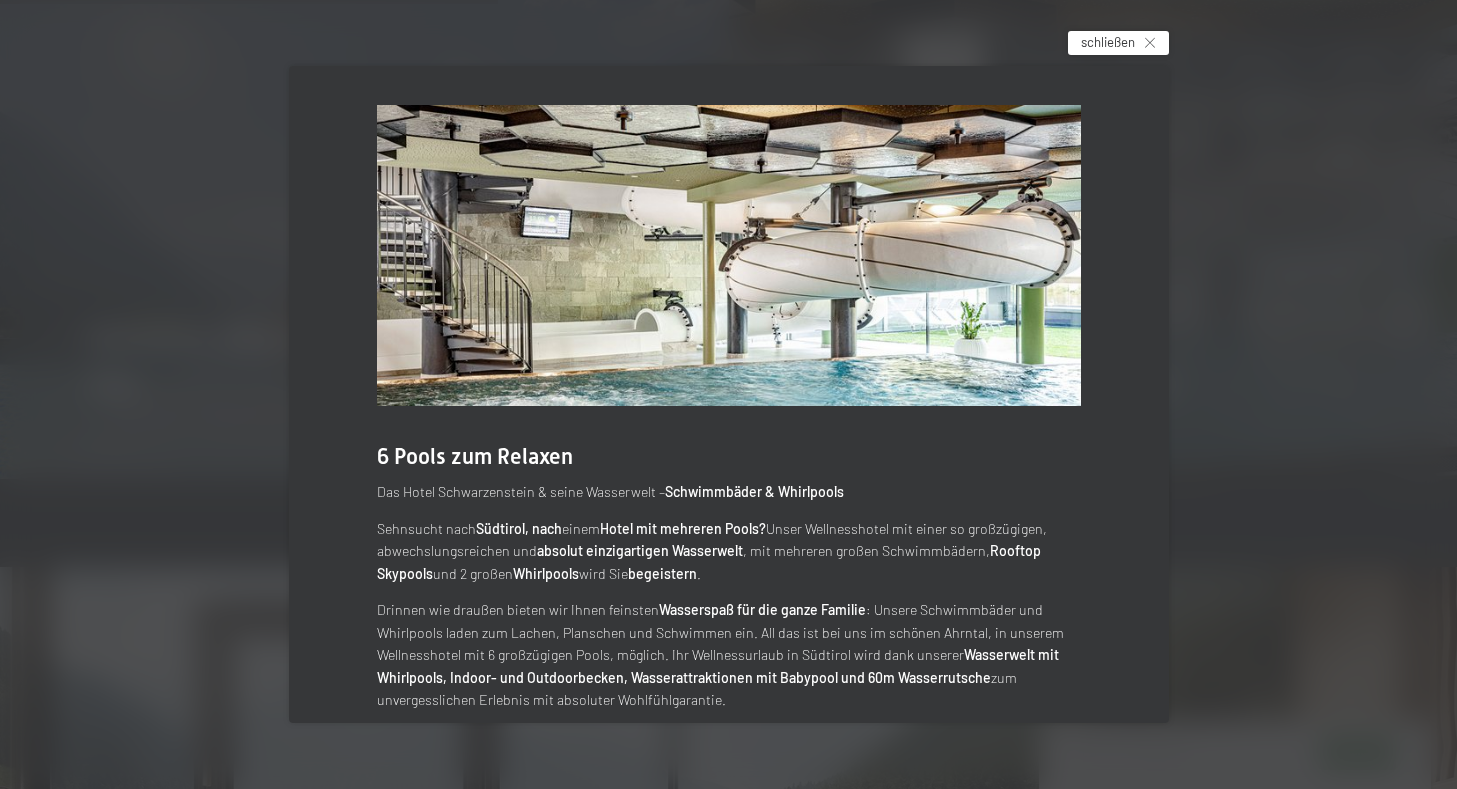 click on "schließen" at bounding box center [1108, 42] 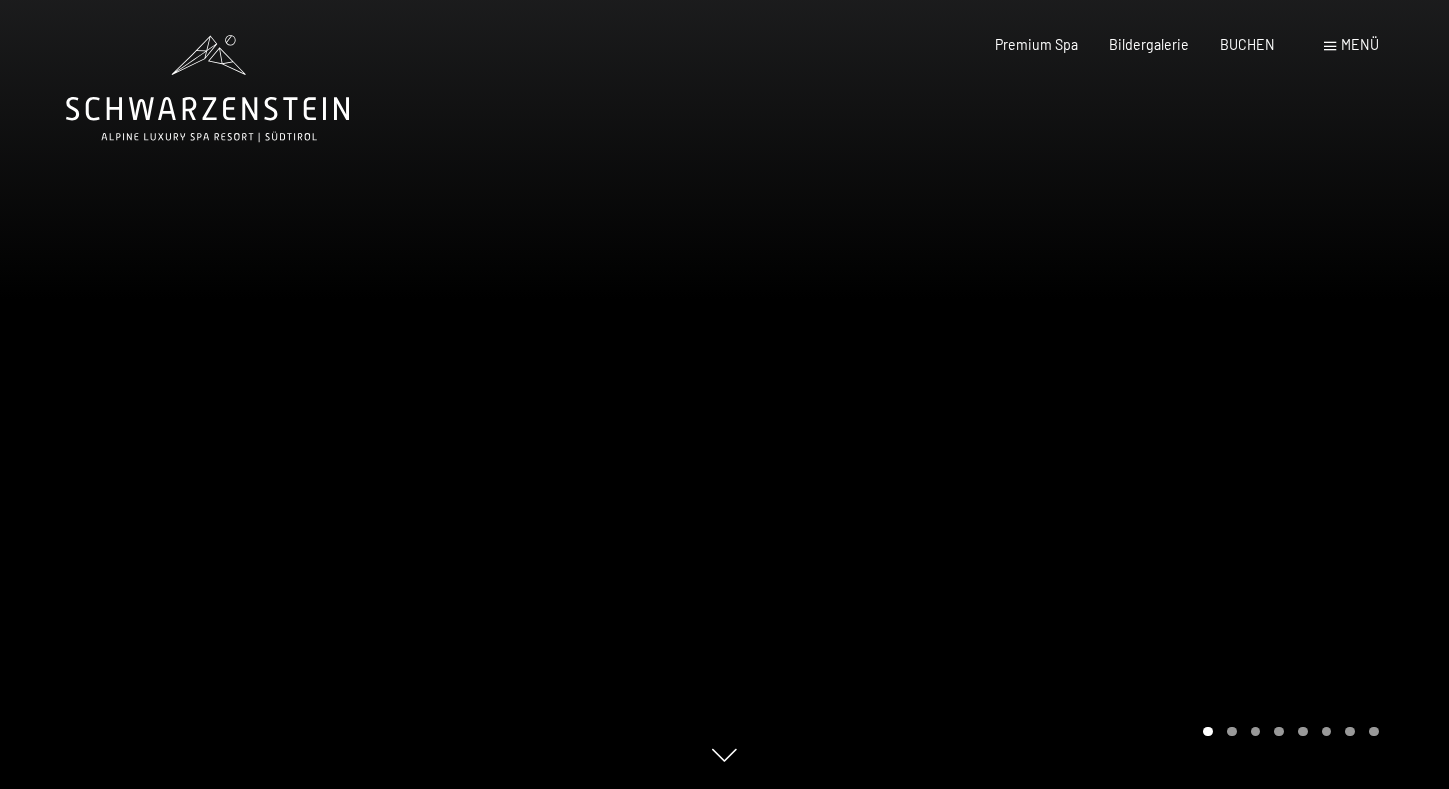 scroll, scrollTop: 0, scrollLeft: 0, axis: both 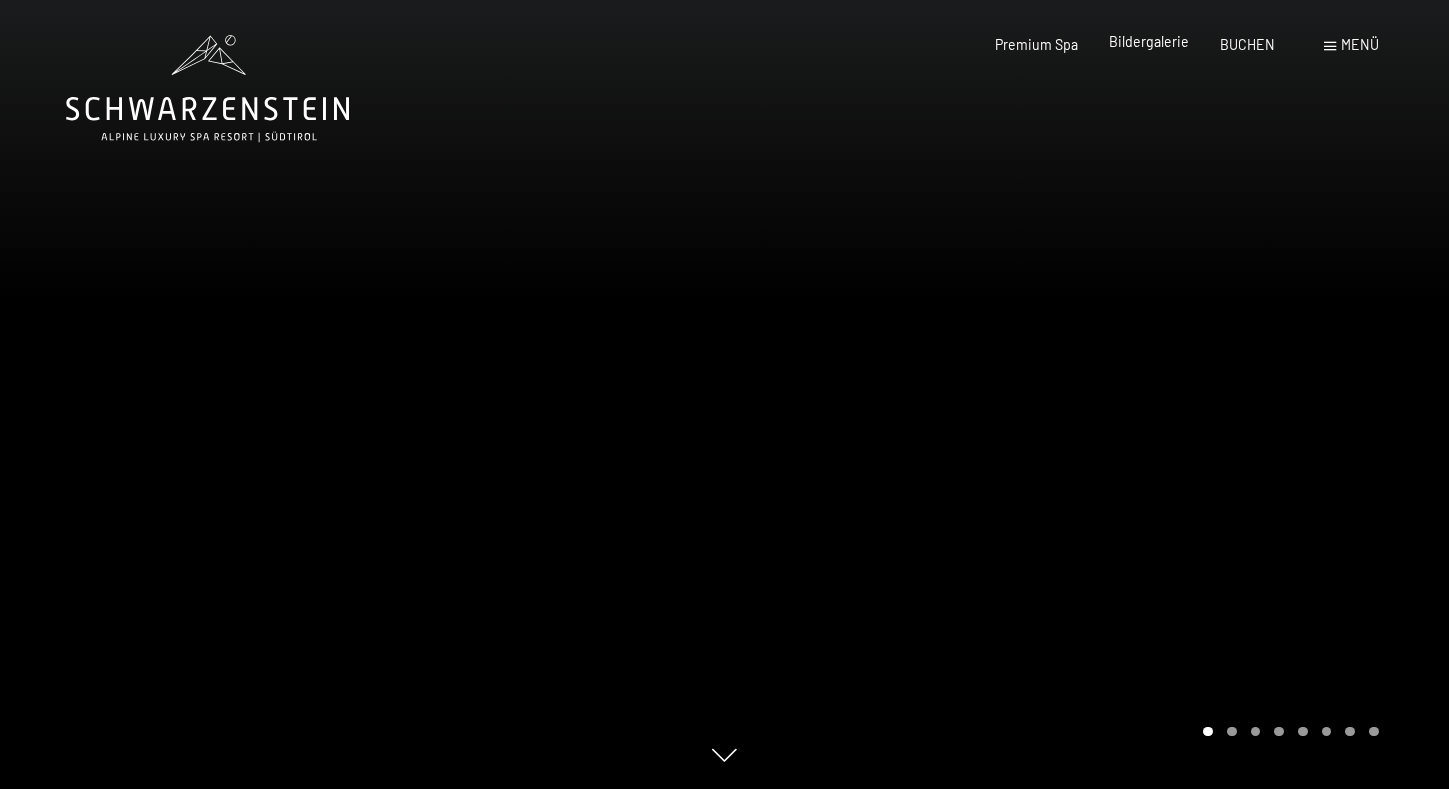 click on "Bildergalerie" at bounding box center (1149, 41) 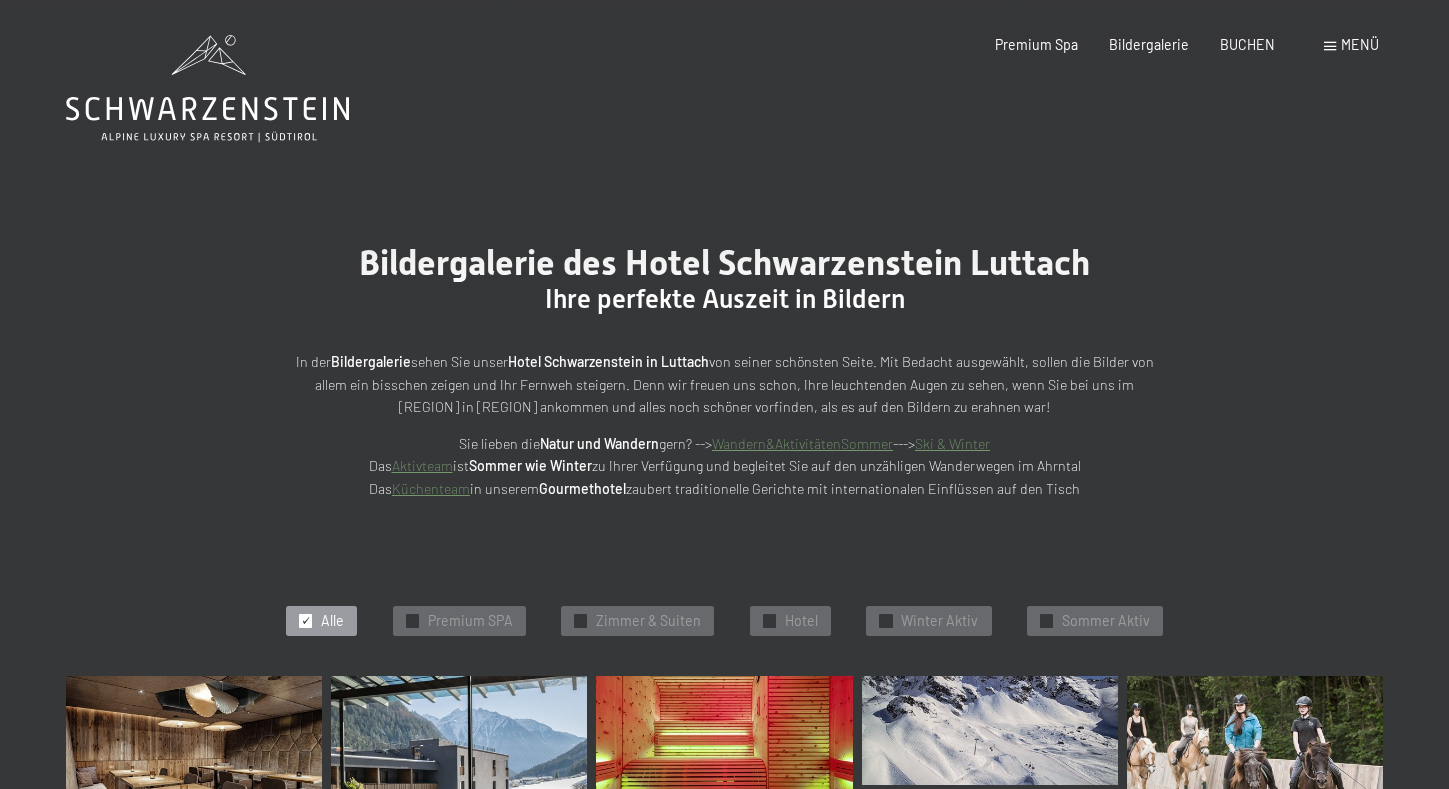 scroll, scrollTop: 163, scrollLeft: 0, axis: vertical 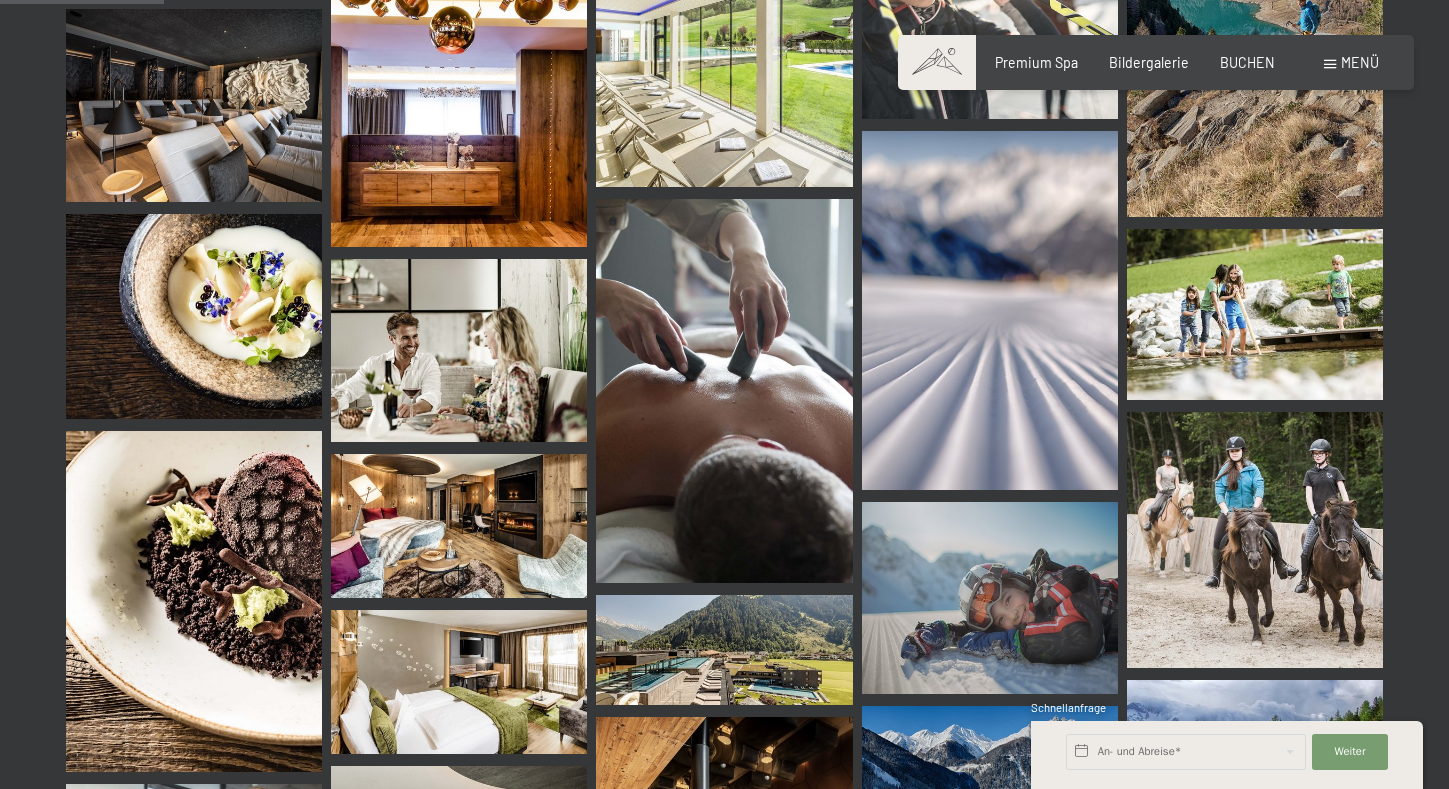 click at bounding box center (1255, 314) 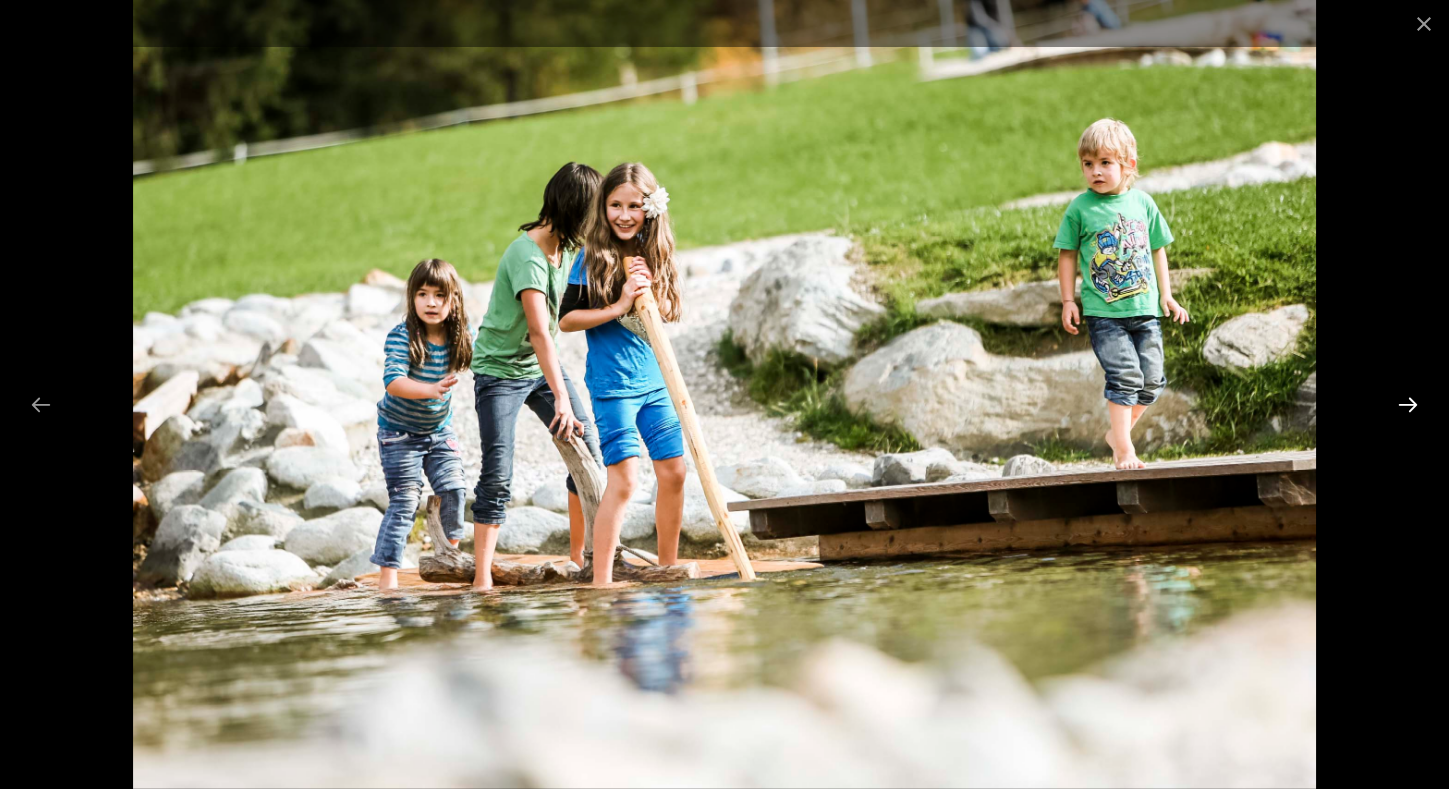 click at bounding box center [1408, 404] 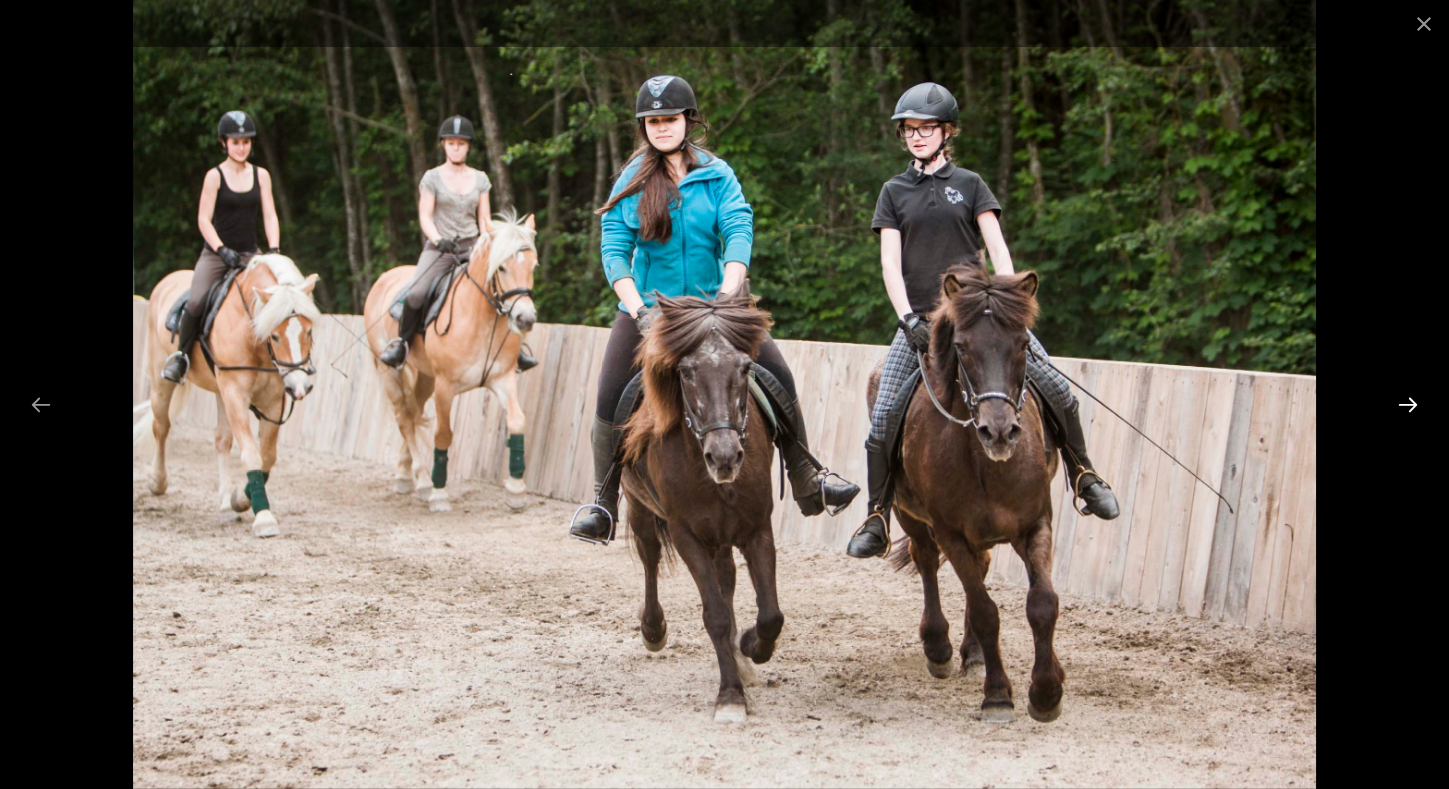 click at bounding box center (1408, 404) 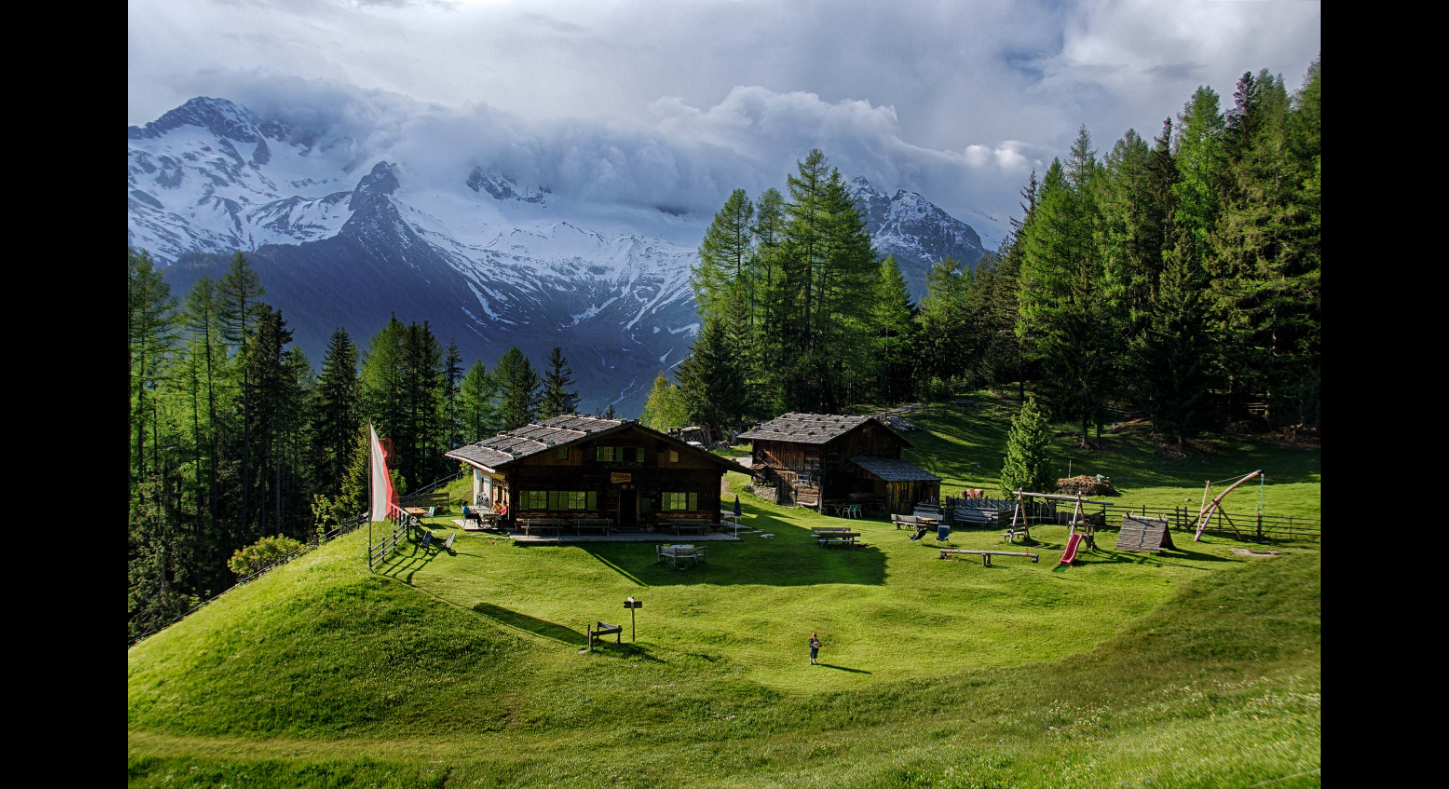 click at bounding box center (1418, 404) 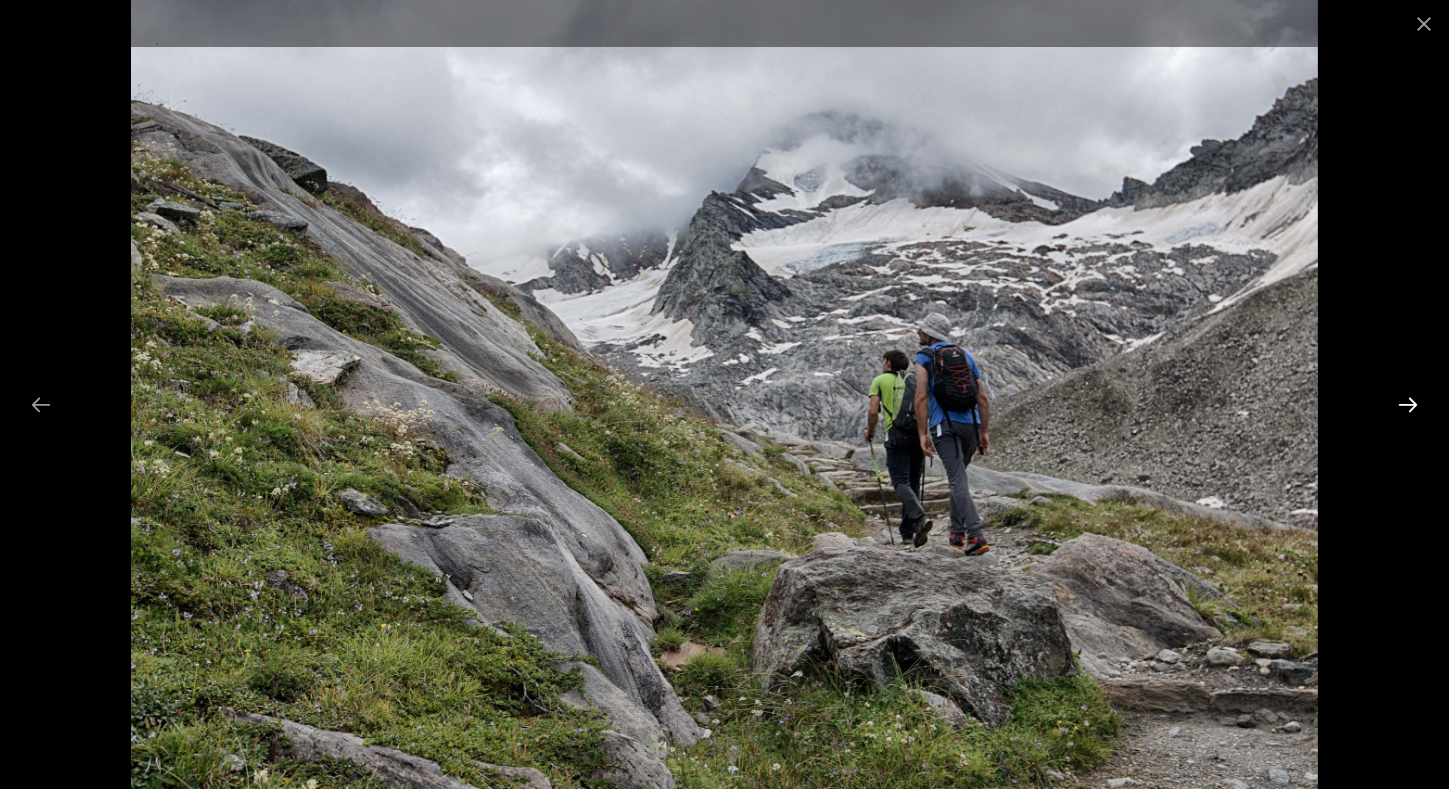 click at bounding box center [1408, 404] 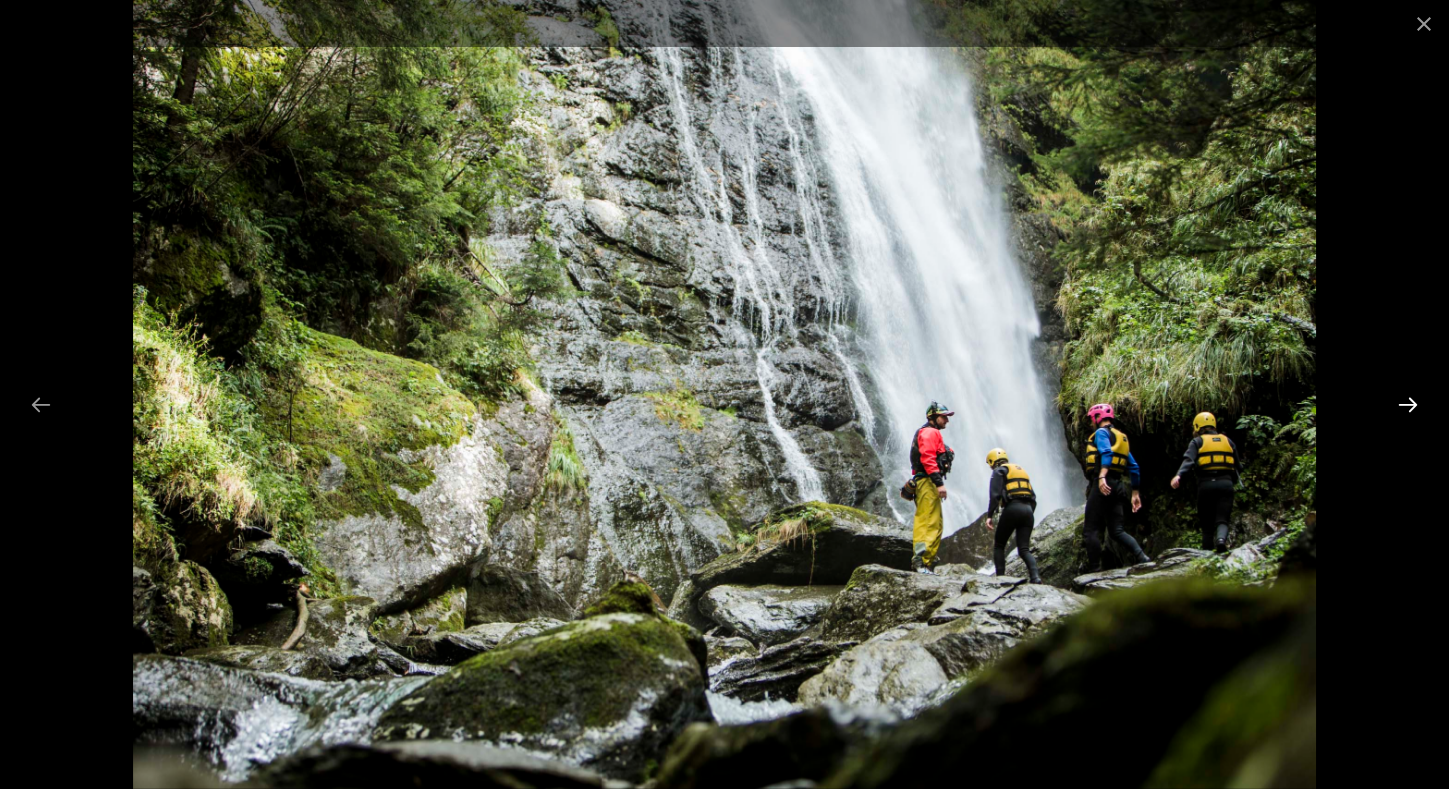 click at bounding box center [1408, 404] 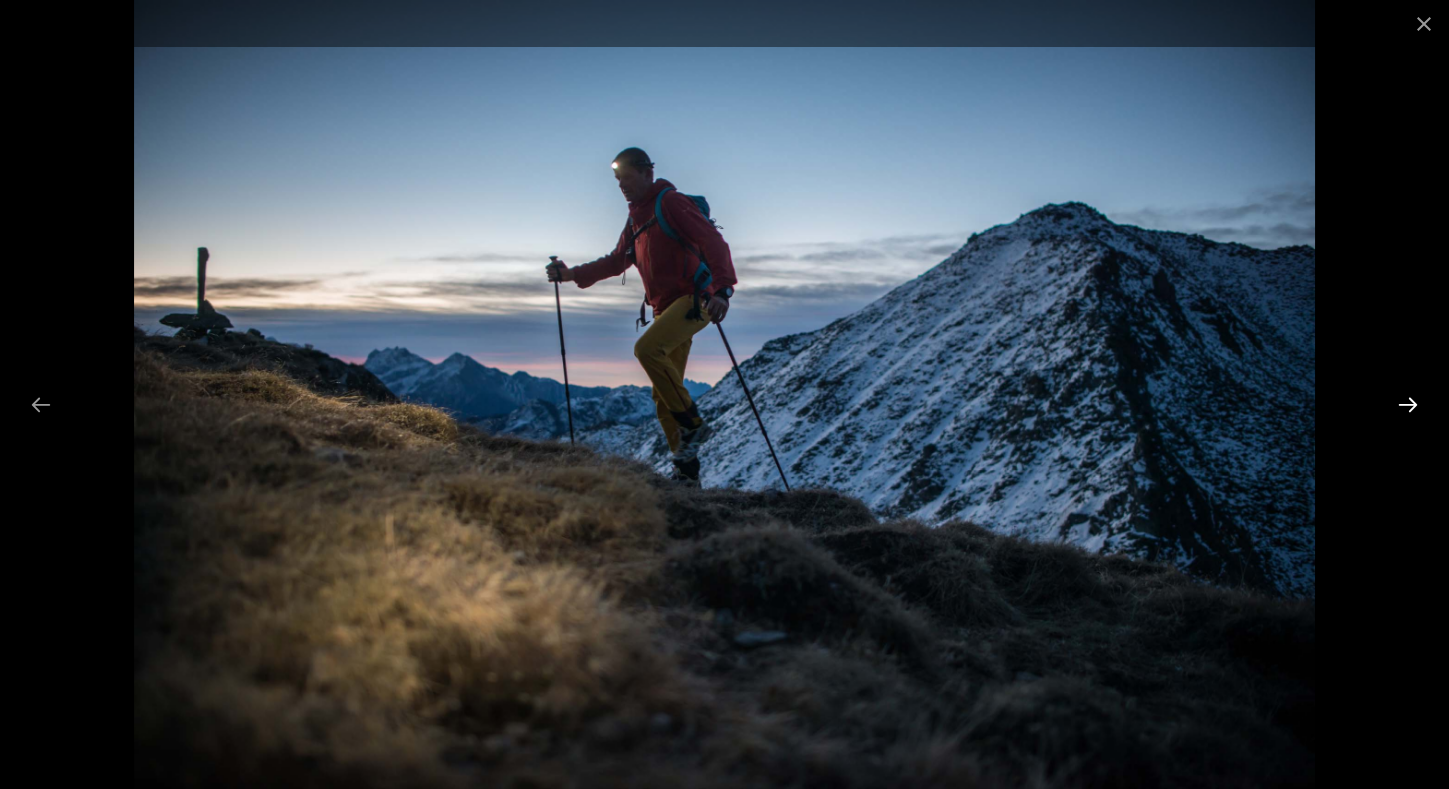 click at bounding box center [1408, 404] 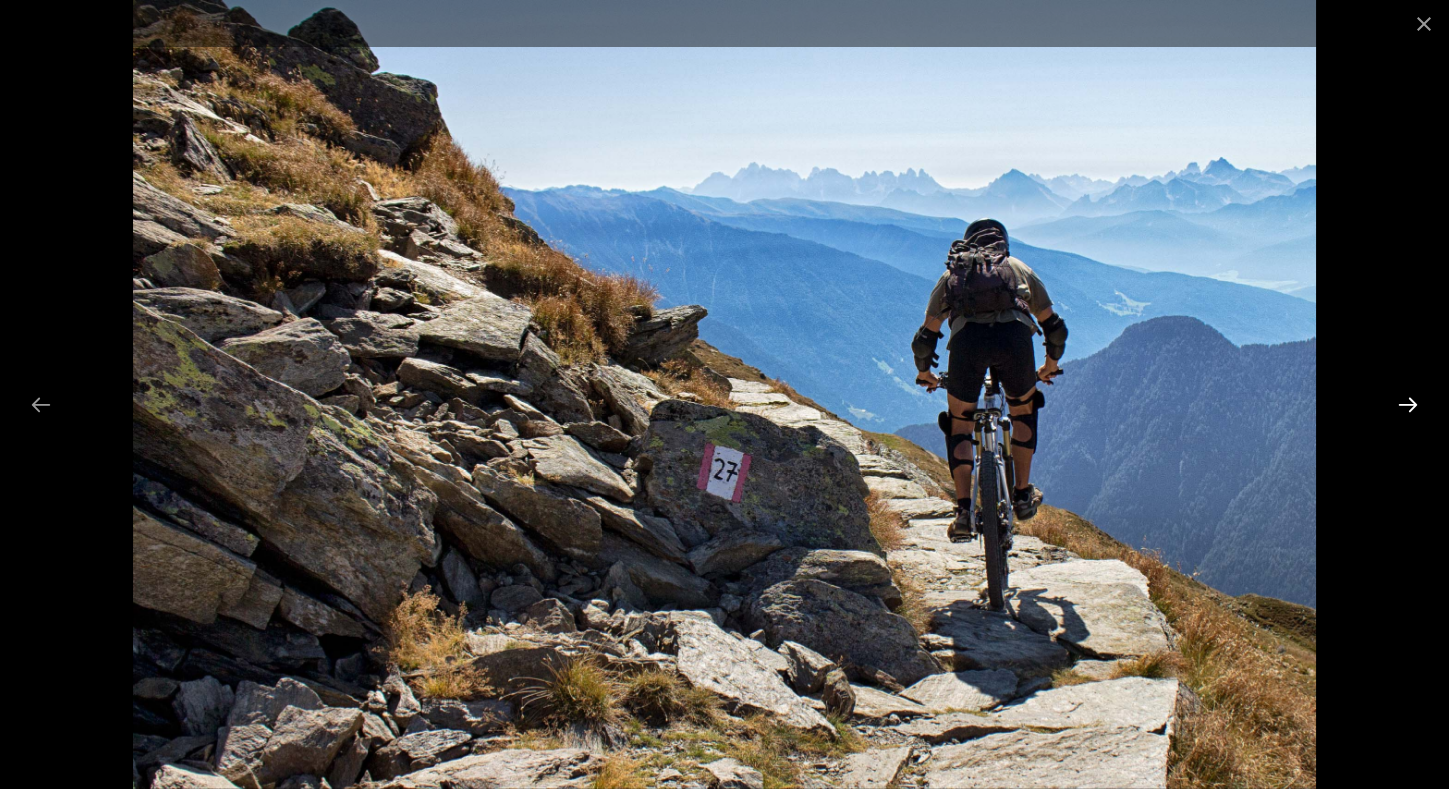 click at bounding box center (1408, 404) 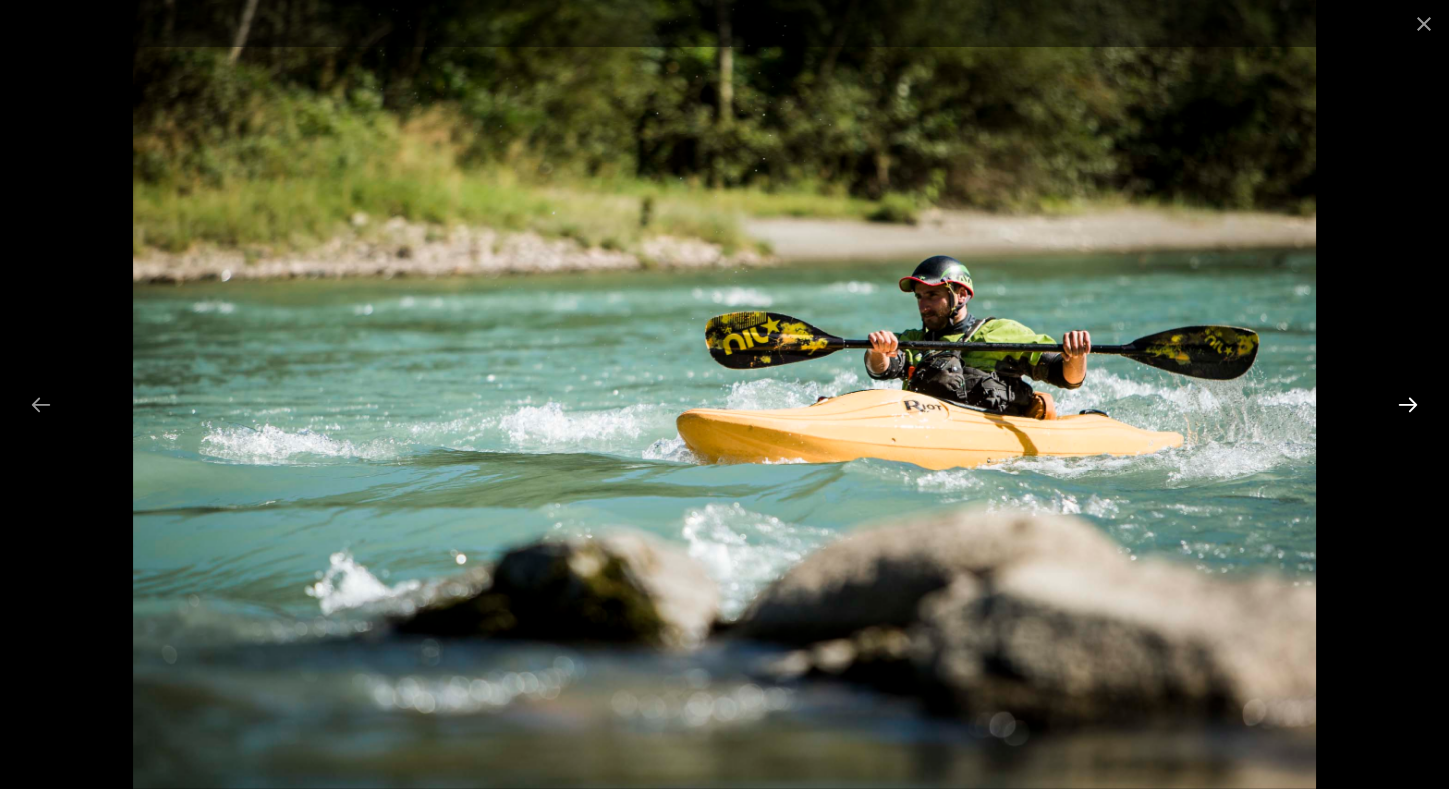 click at bounding box center (1408, 404) 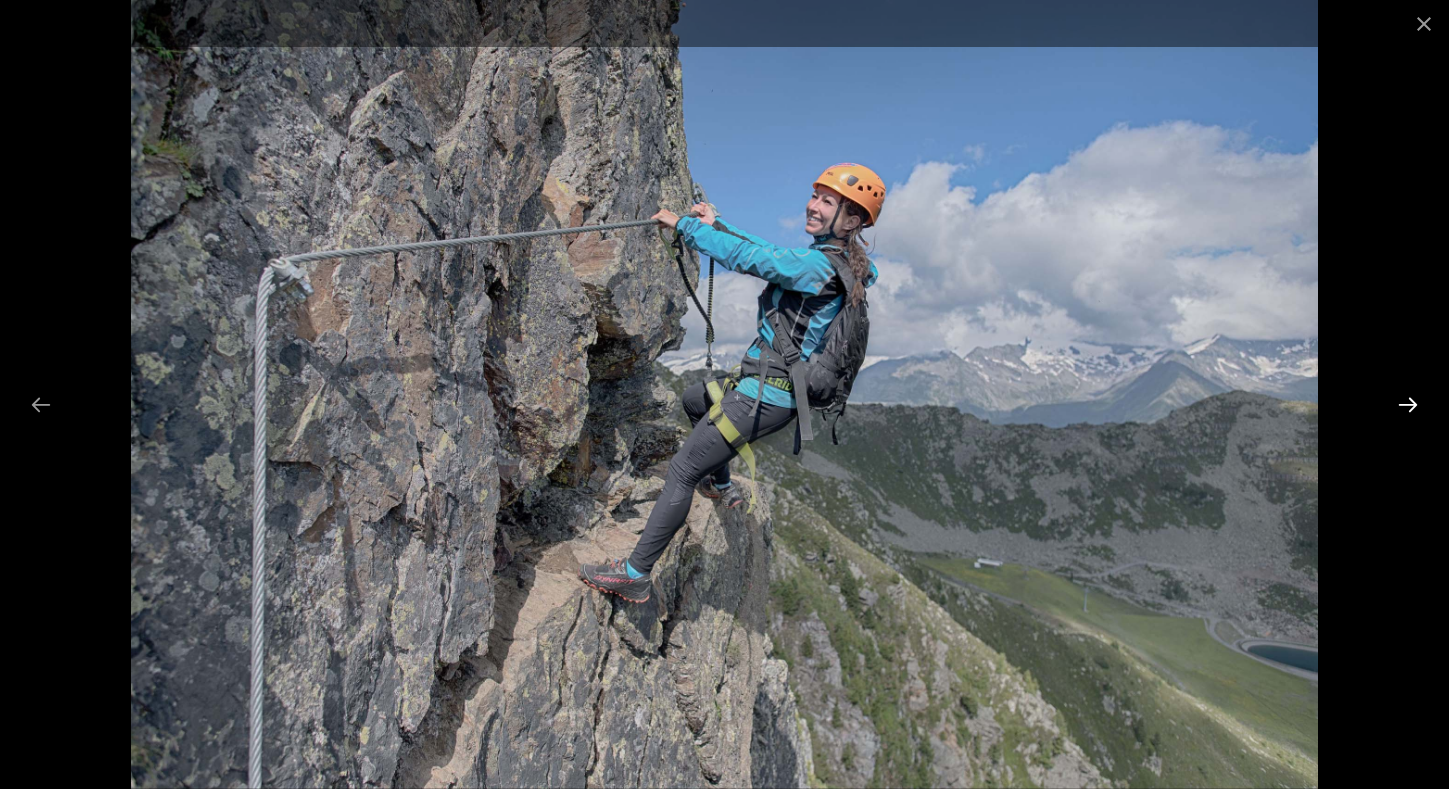 click at bounding box center (1408, 404) 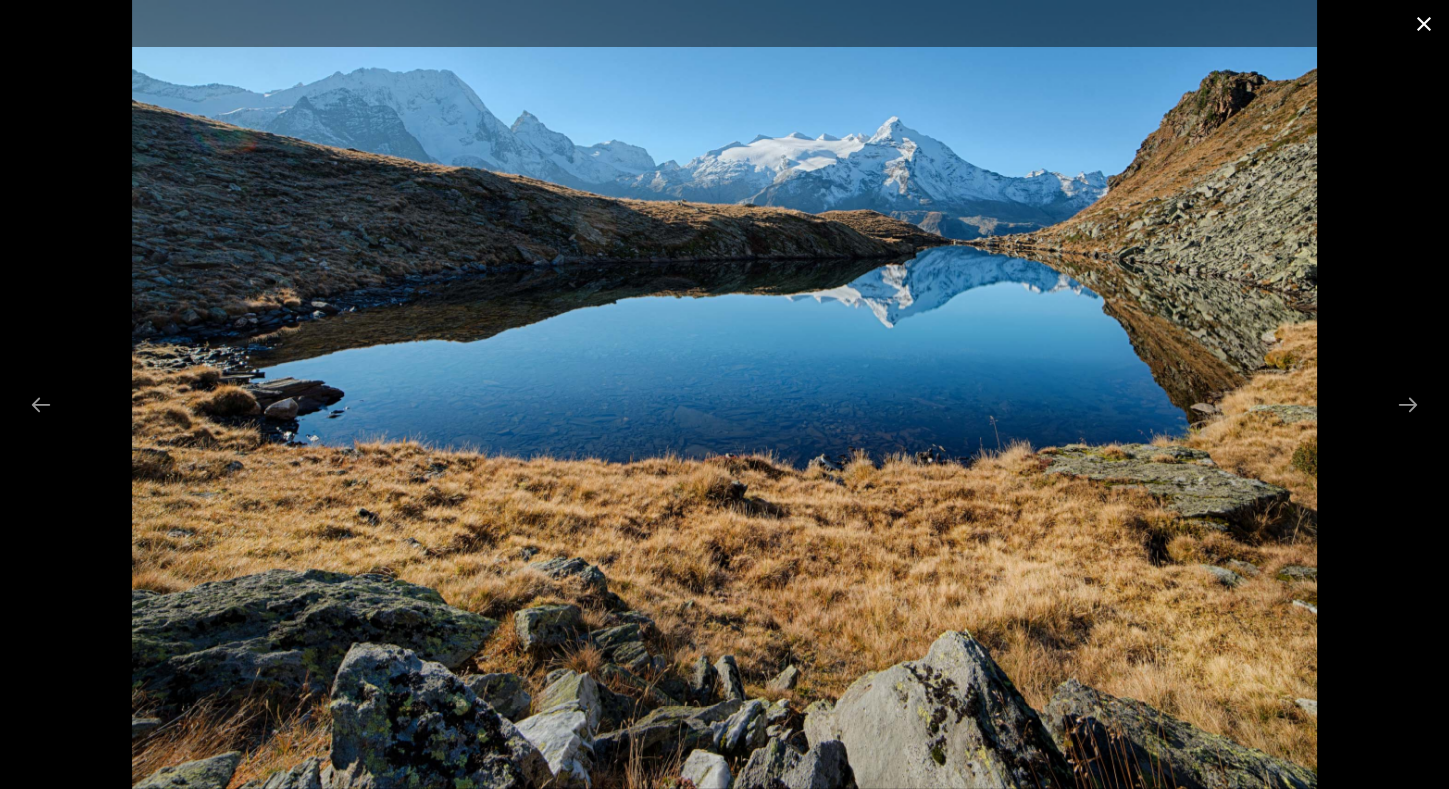 click at bounding box center (1424, 23) 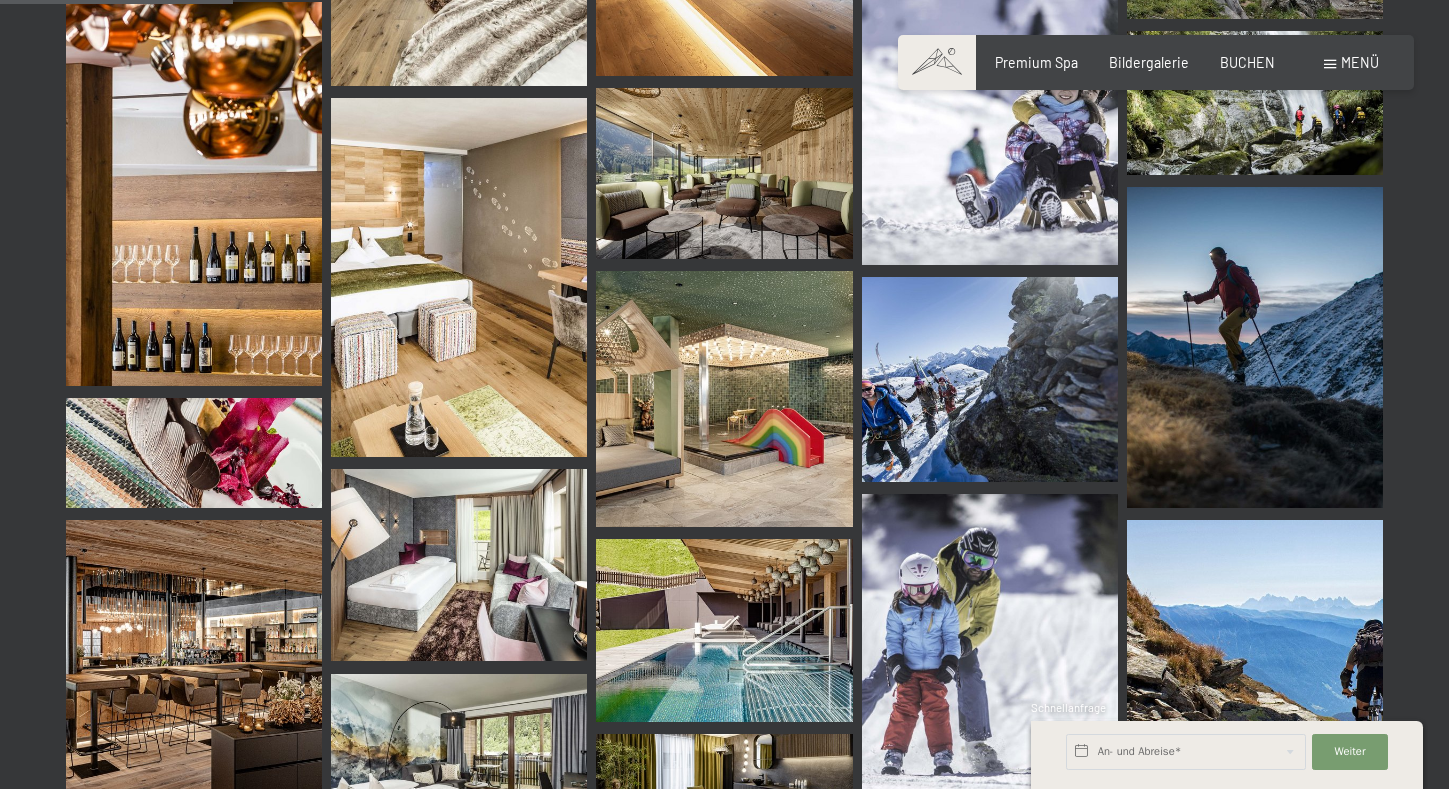 scroll, scrollTop: 3330, scrollLeft: 0, axis: vertical 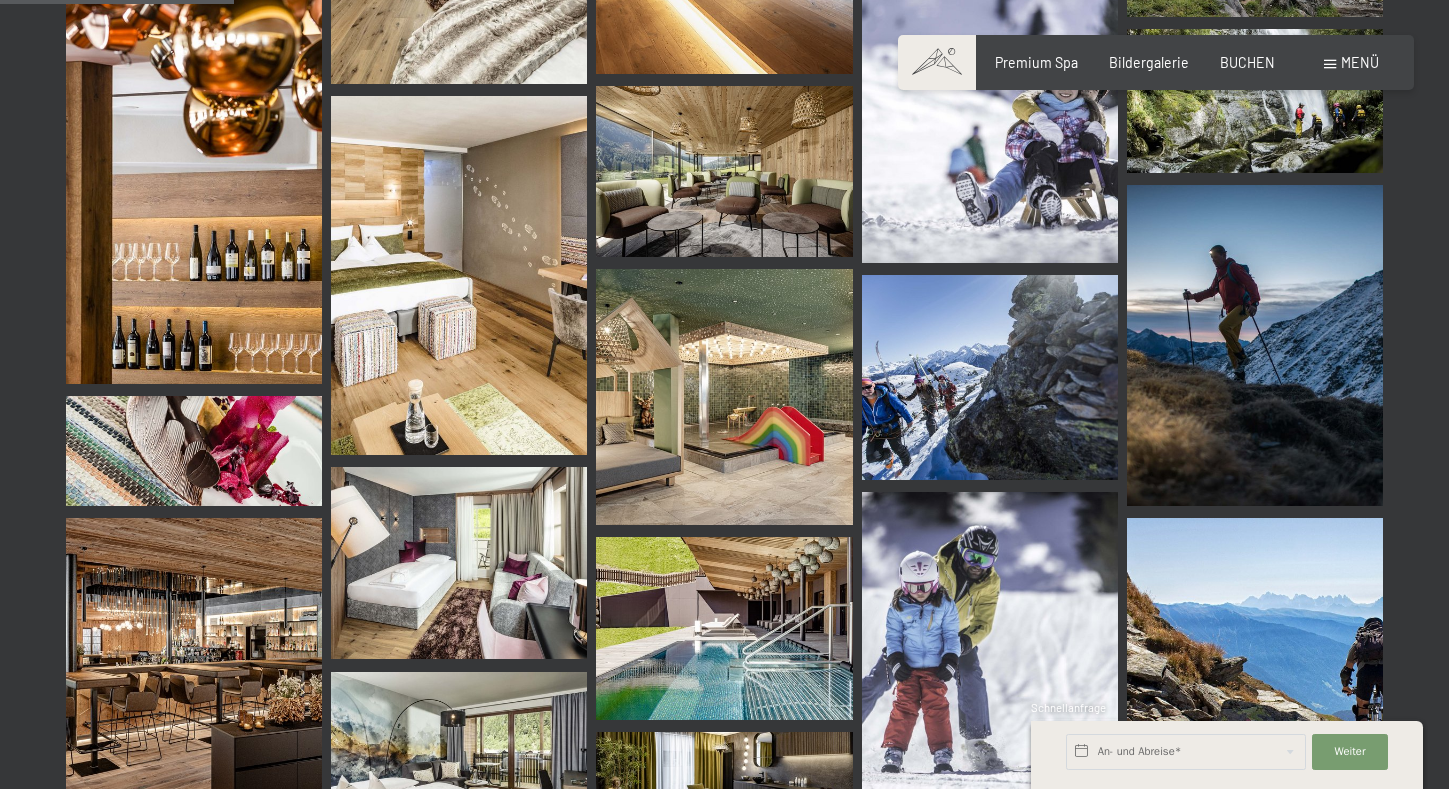 click at bounding box center (724, 397) 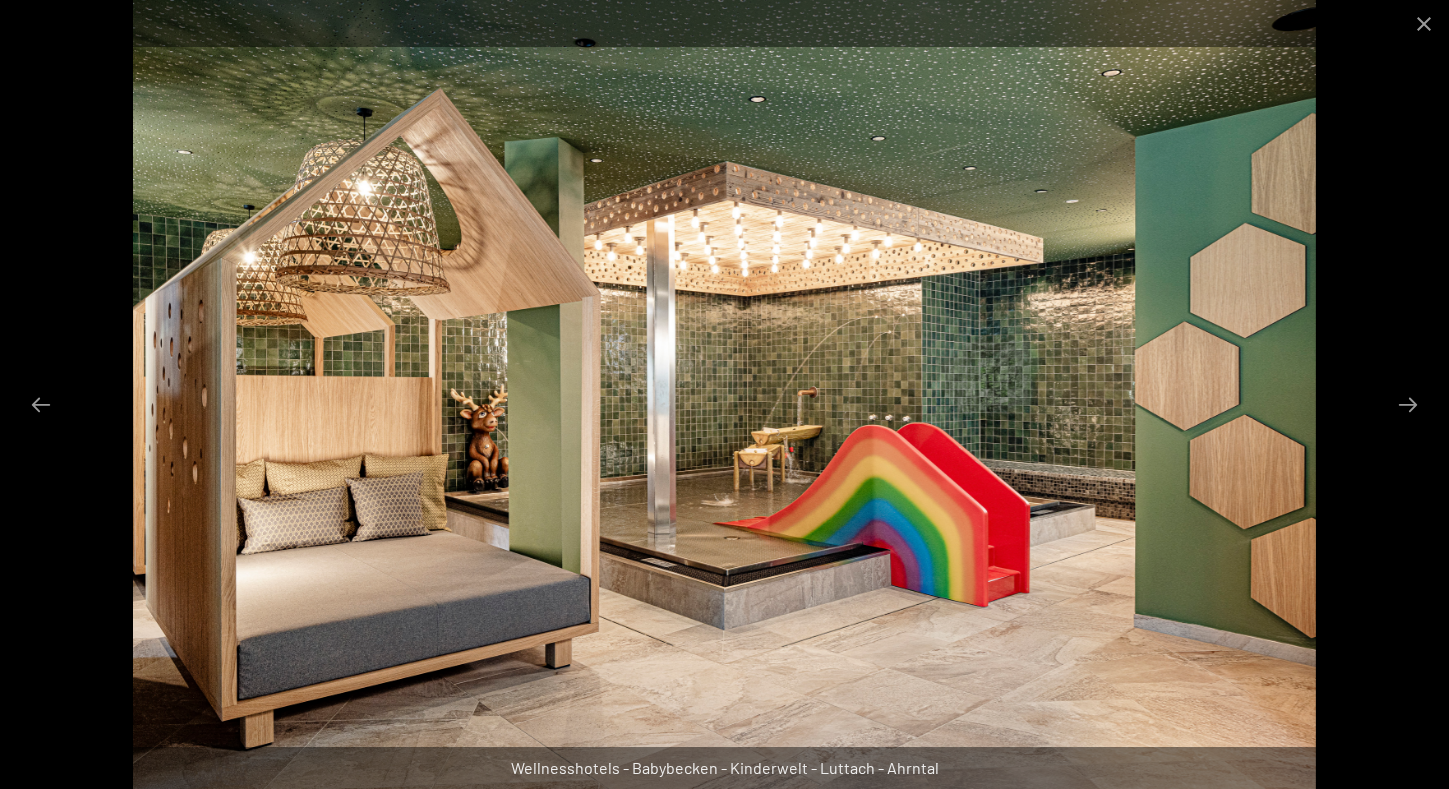 scroll, scrollTop: 3428, scrollLeft: 0, axis: vertical 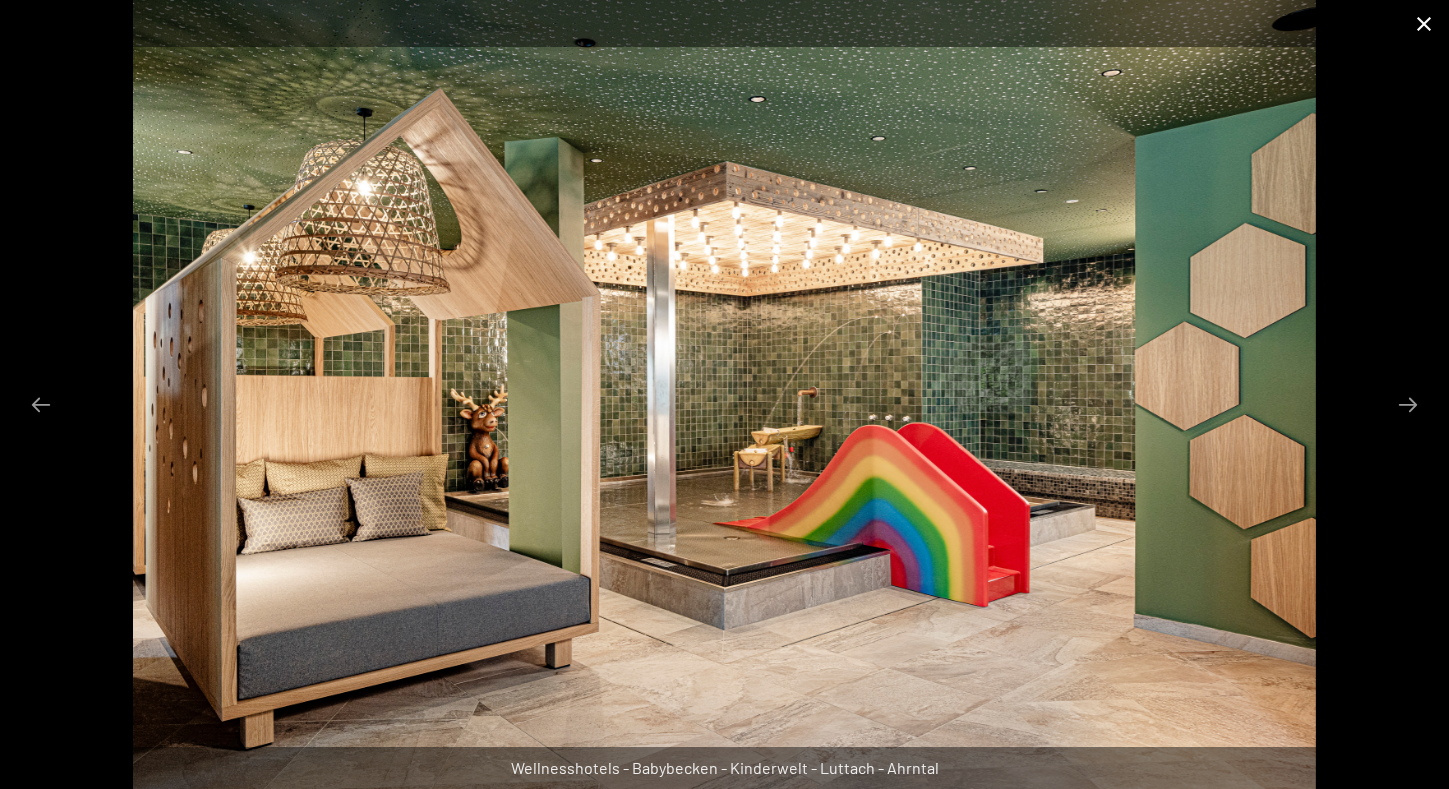 click at bounding box center [1424, 23] 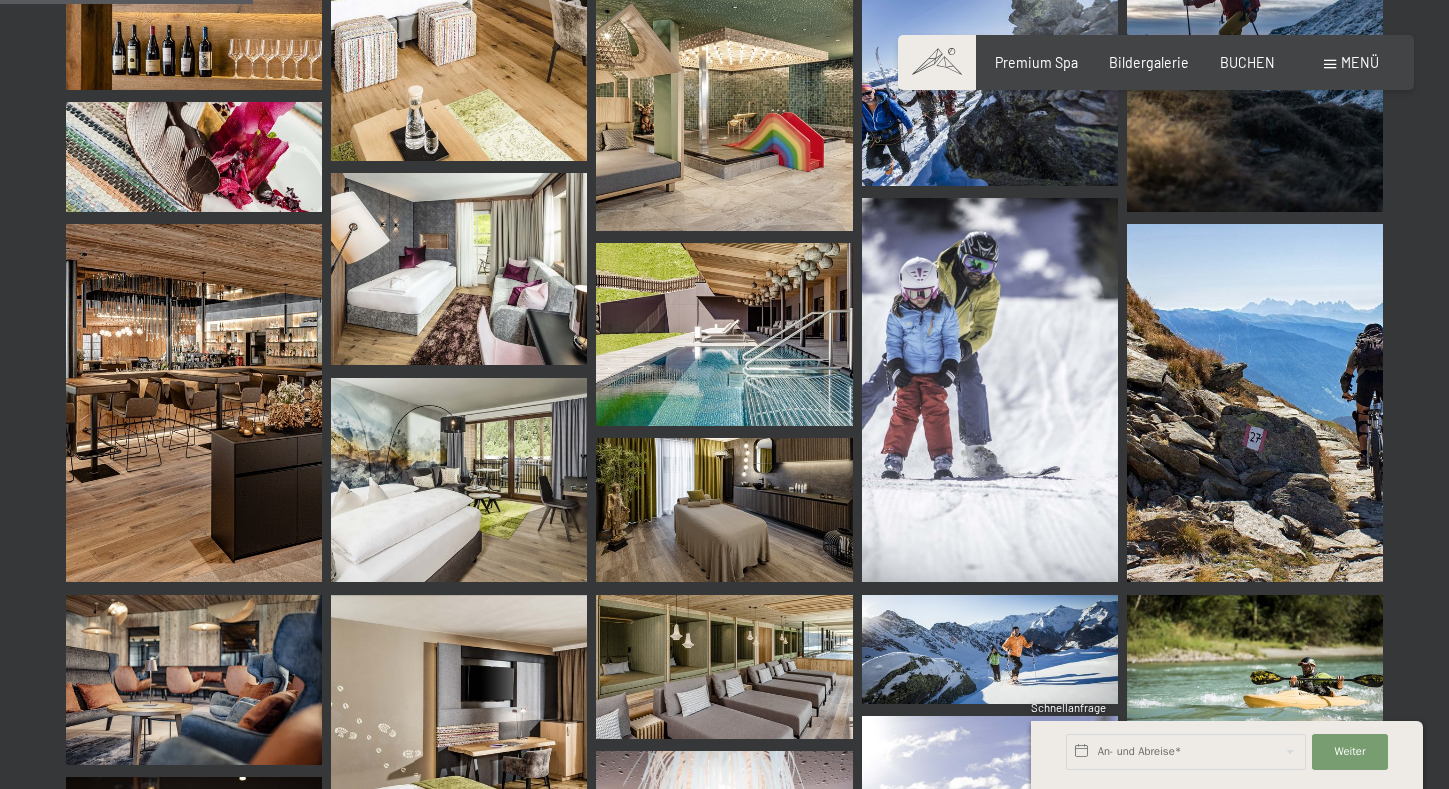 scroll, scrollTop: 3651, scrollLeft: 0, axis: vertical 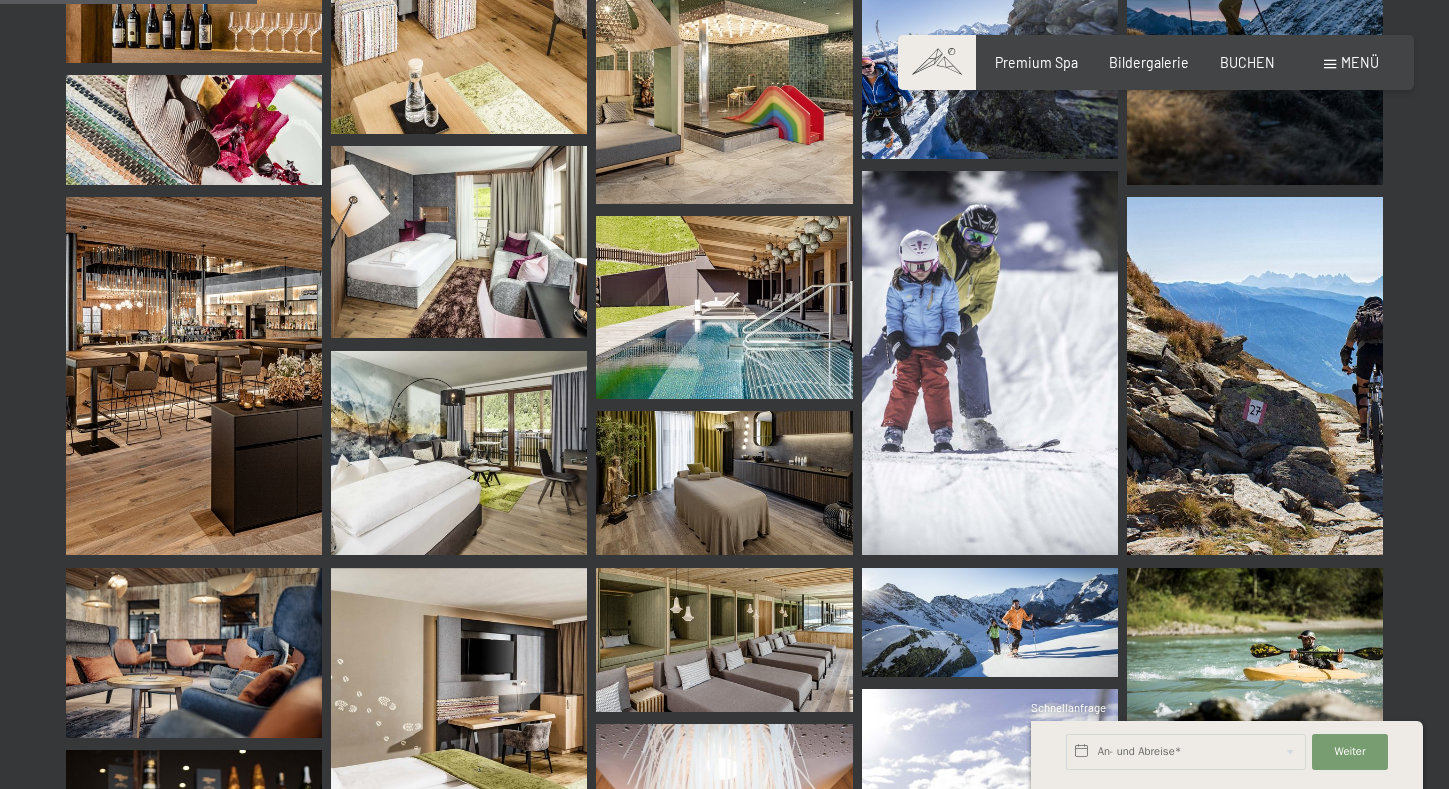 click at bounding box center [724, 307] 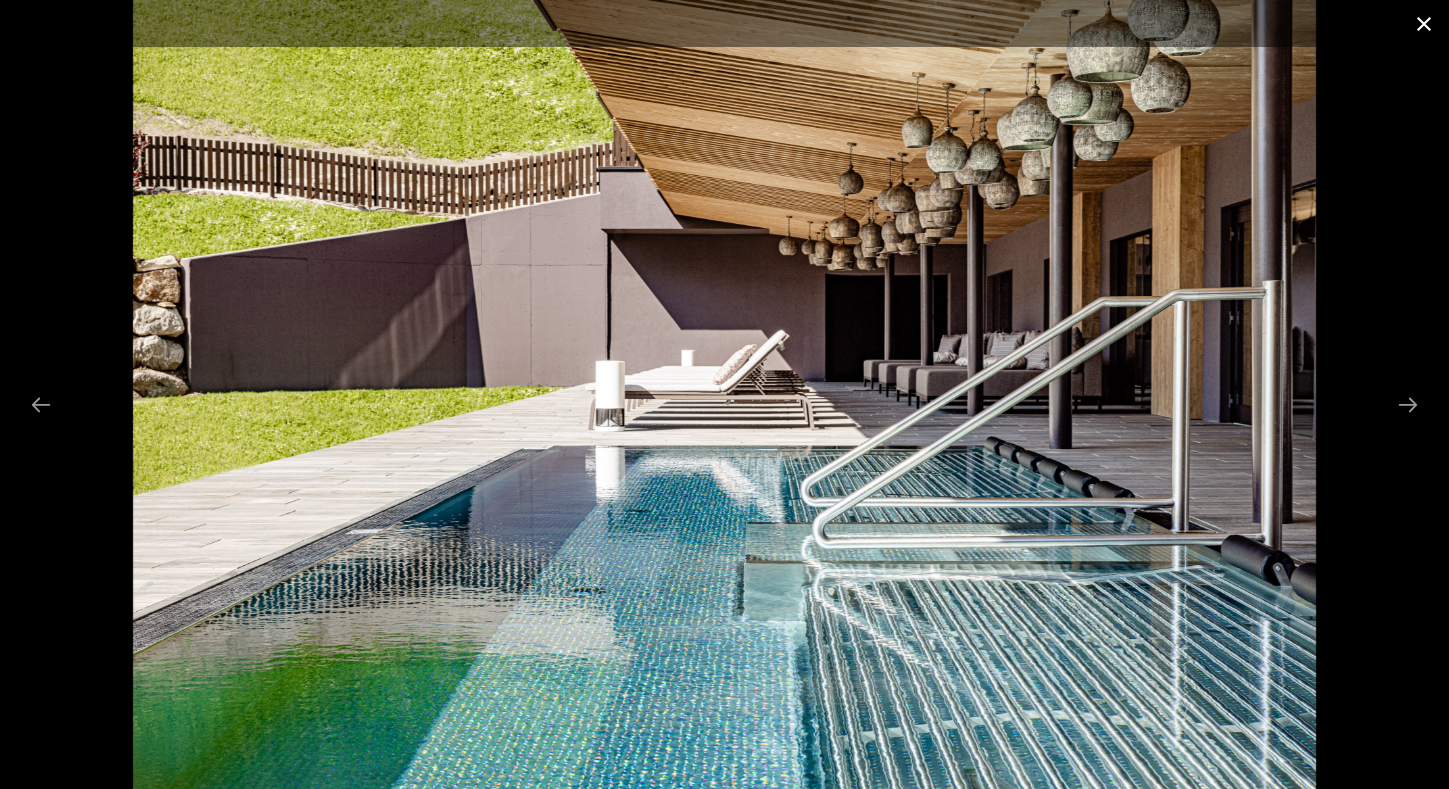 click at bounding box center (1424, 23) 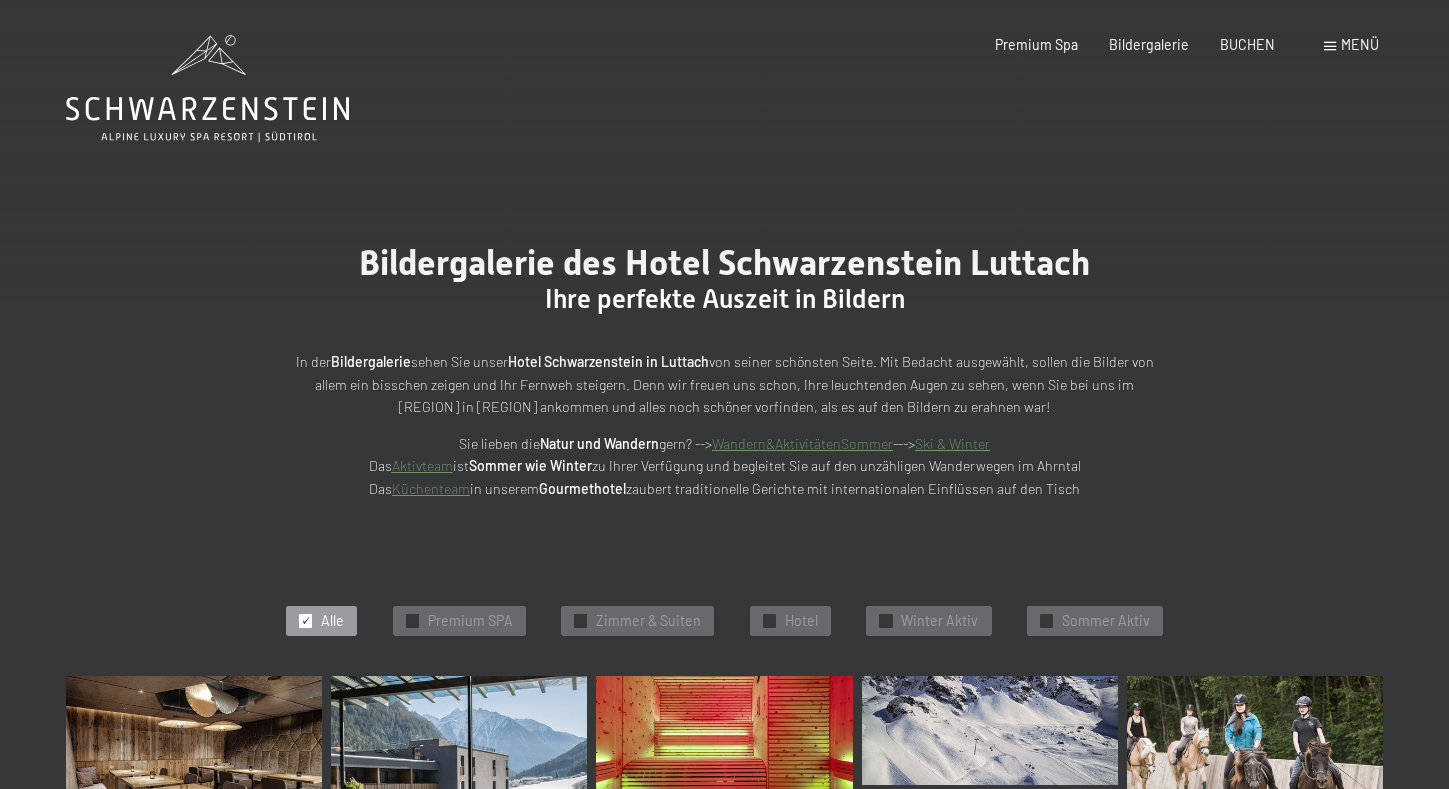 scroll, scrollTop: 0, scrollLeft: 0, axis: both 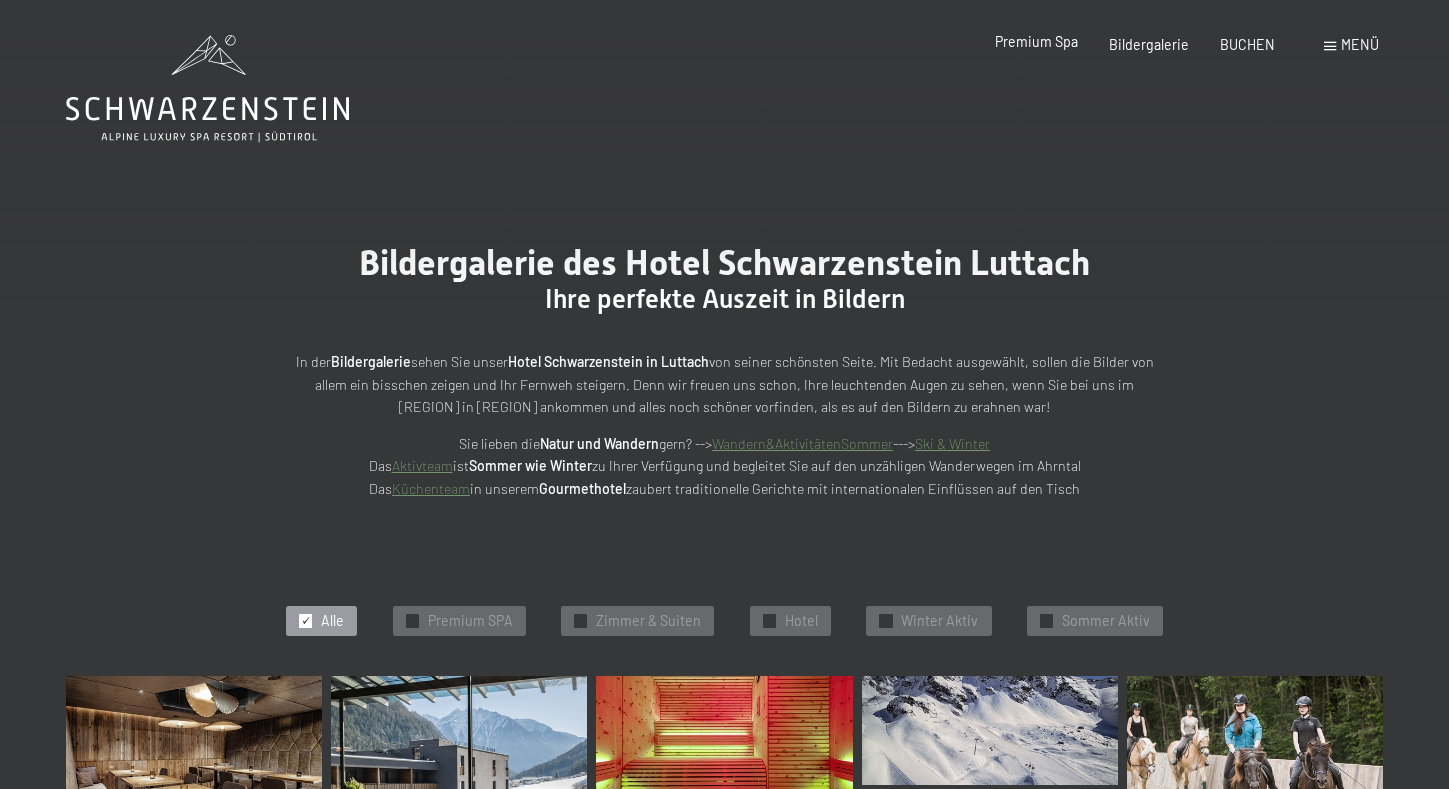 click on "Premium Spa" at bounding box center (1036, 41) 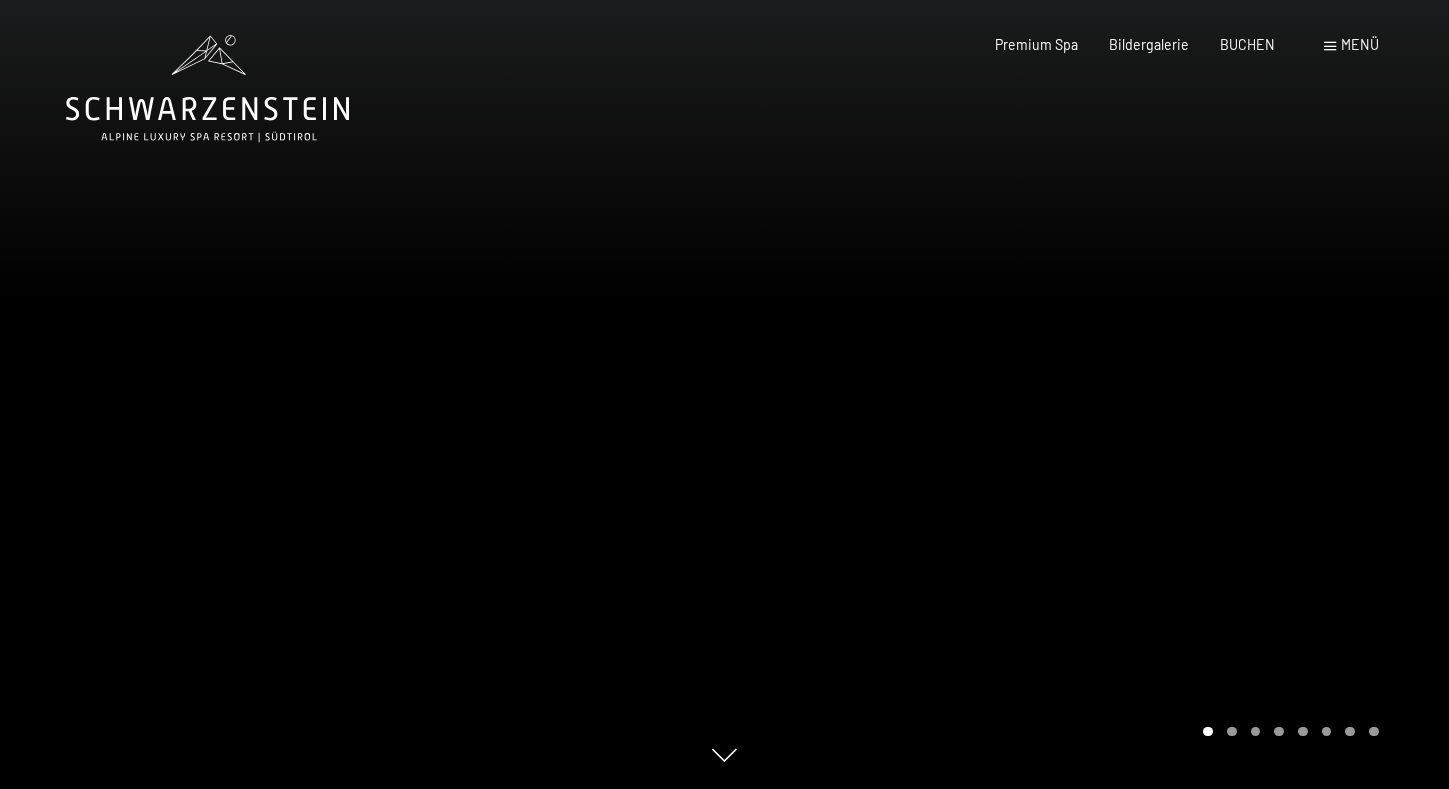 scroll, scrollTop: 0, scrollLeft: 0, axis: both 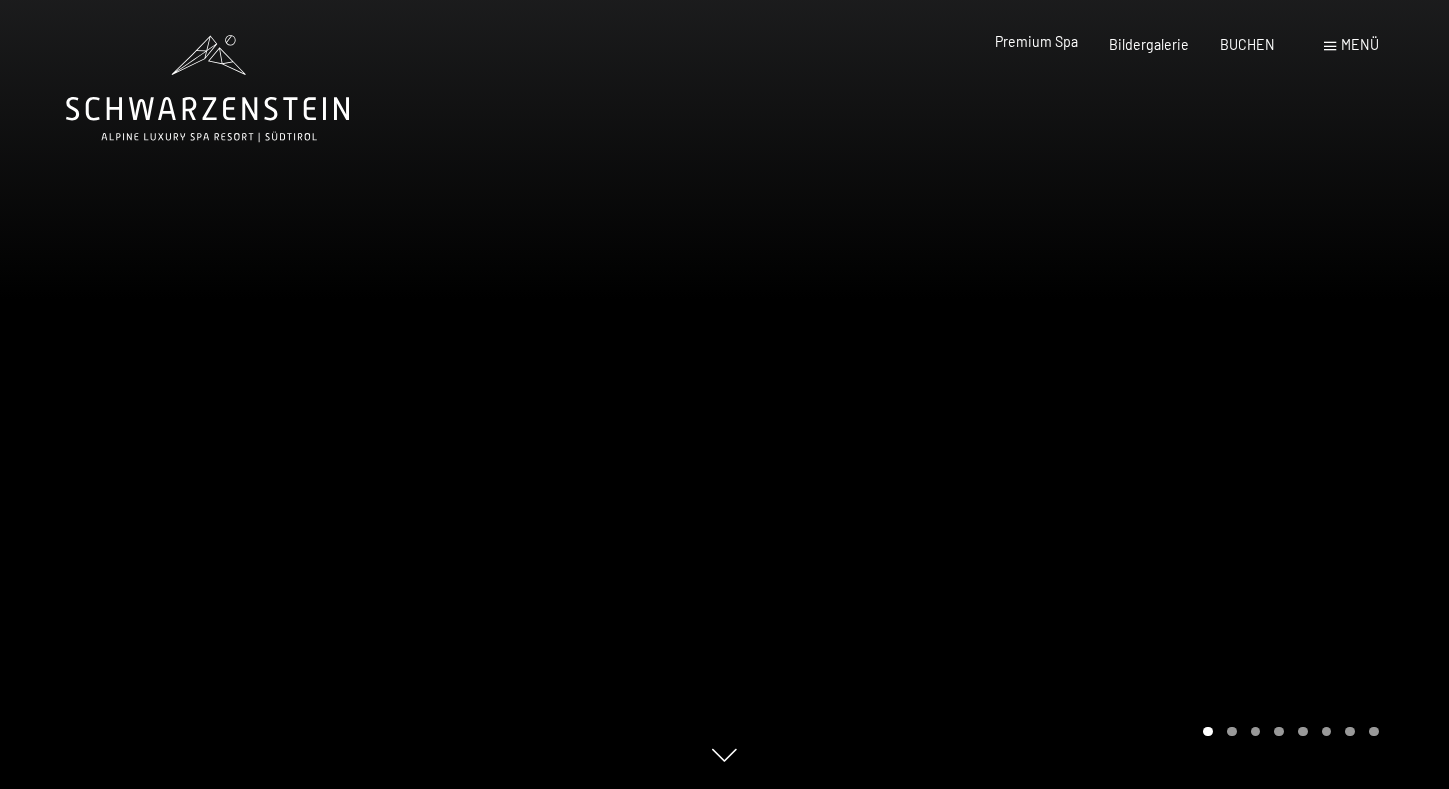 click on "Premium Spa" at bounding box center (1036, 41) 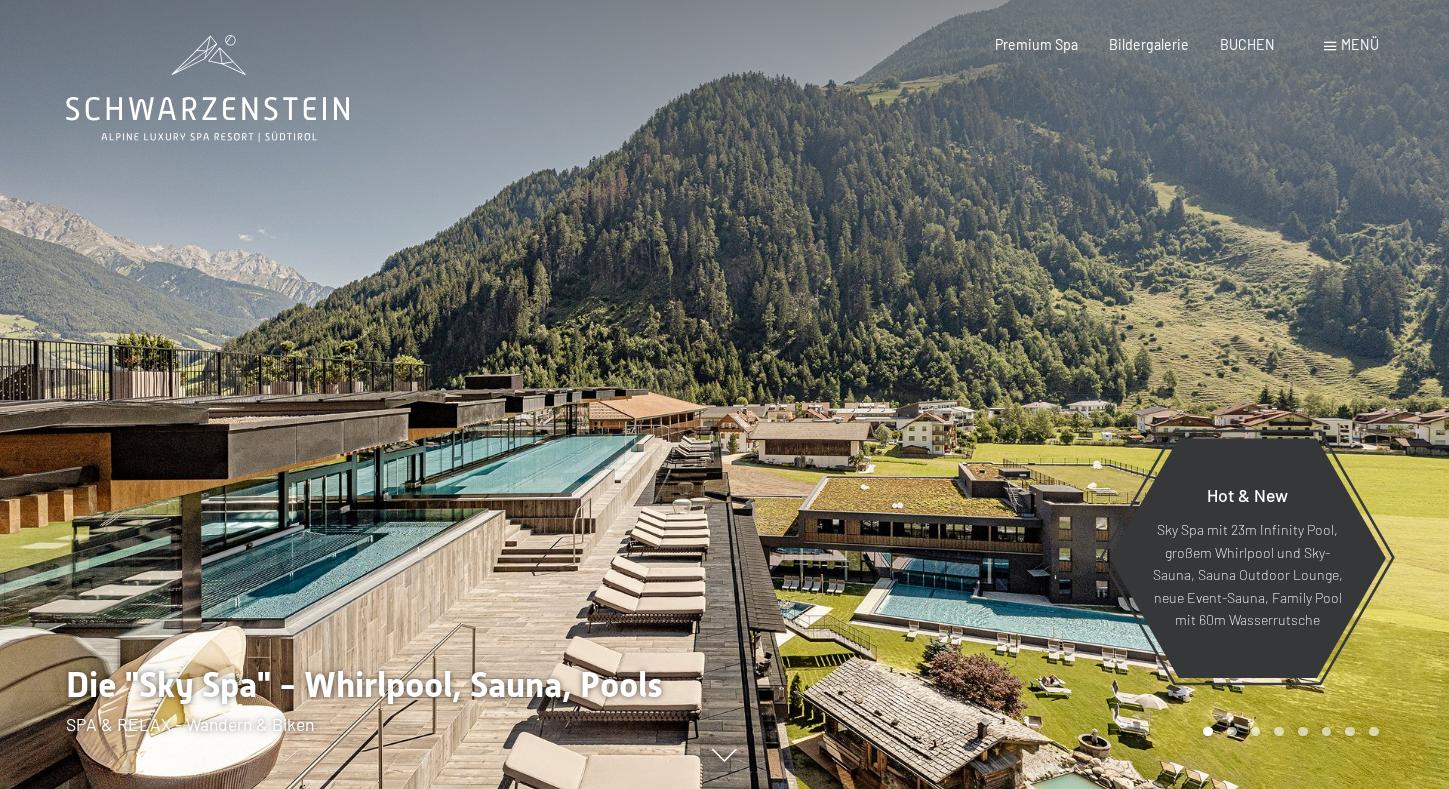 scroll, scrollTop: 0, scrollLeft: 0, axis: both 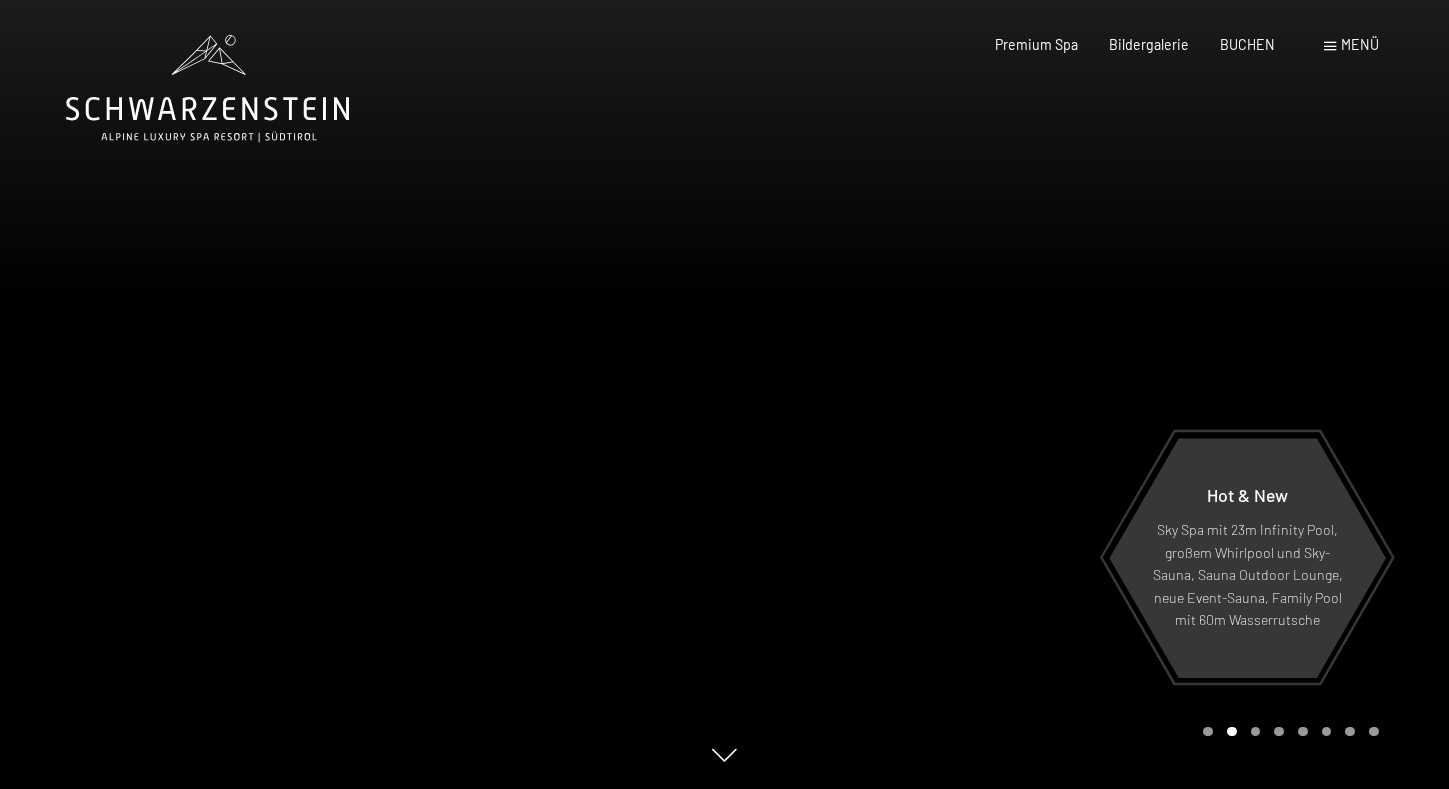 click at bounding box center (1087, 394) 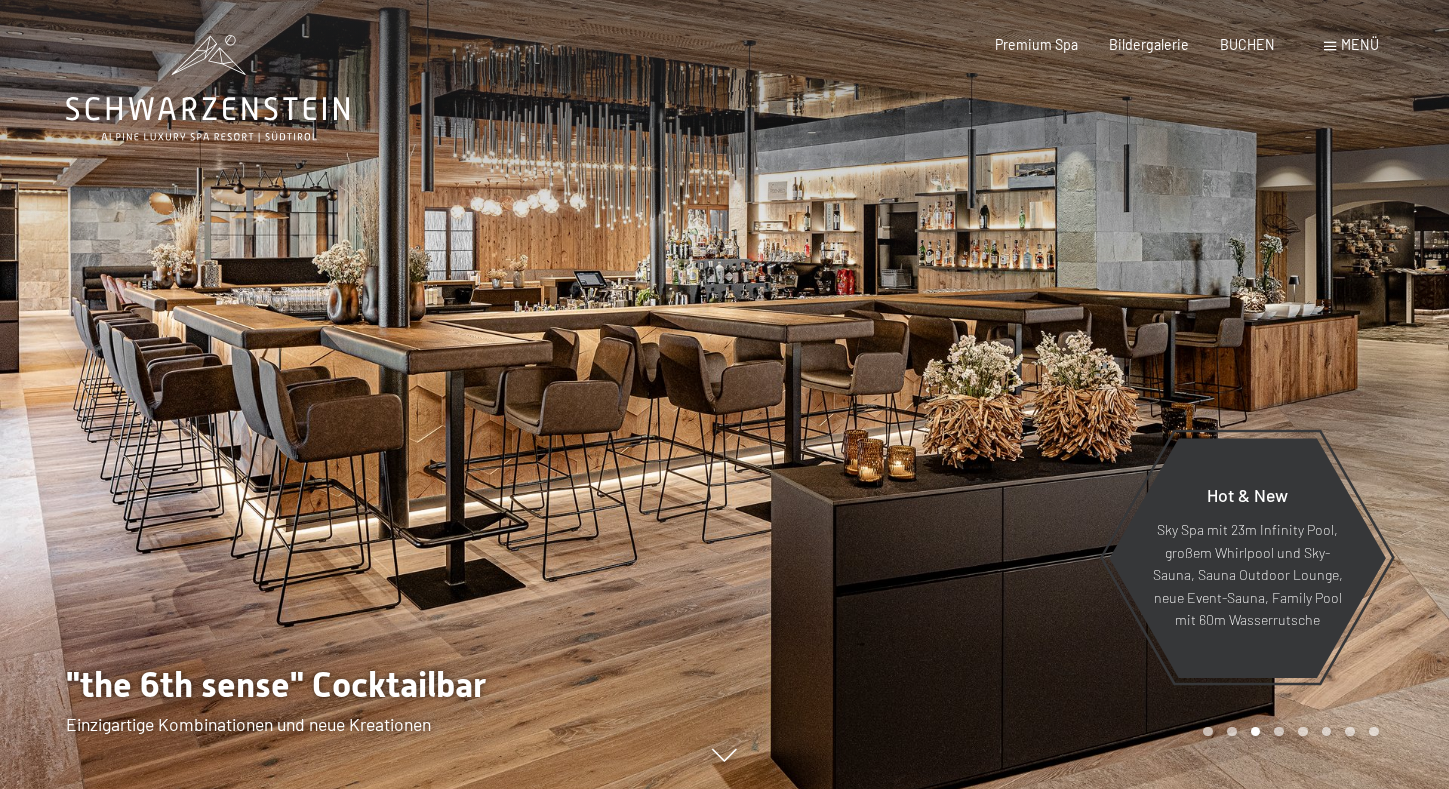 click at bounding box center [1087, 394] 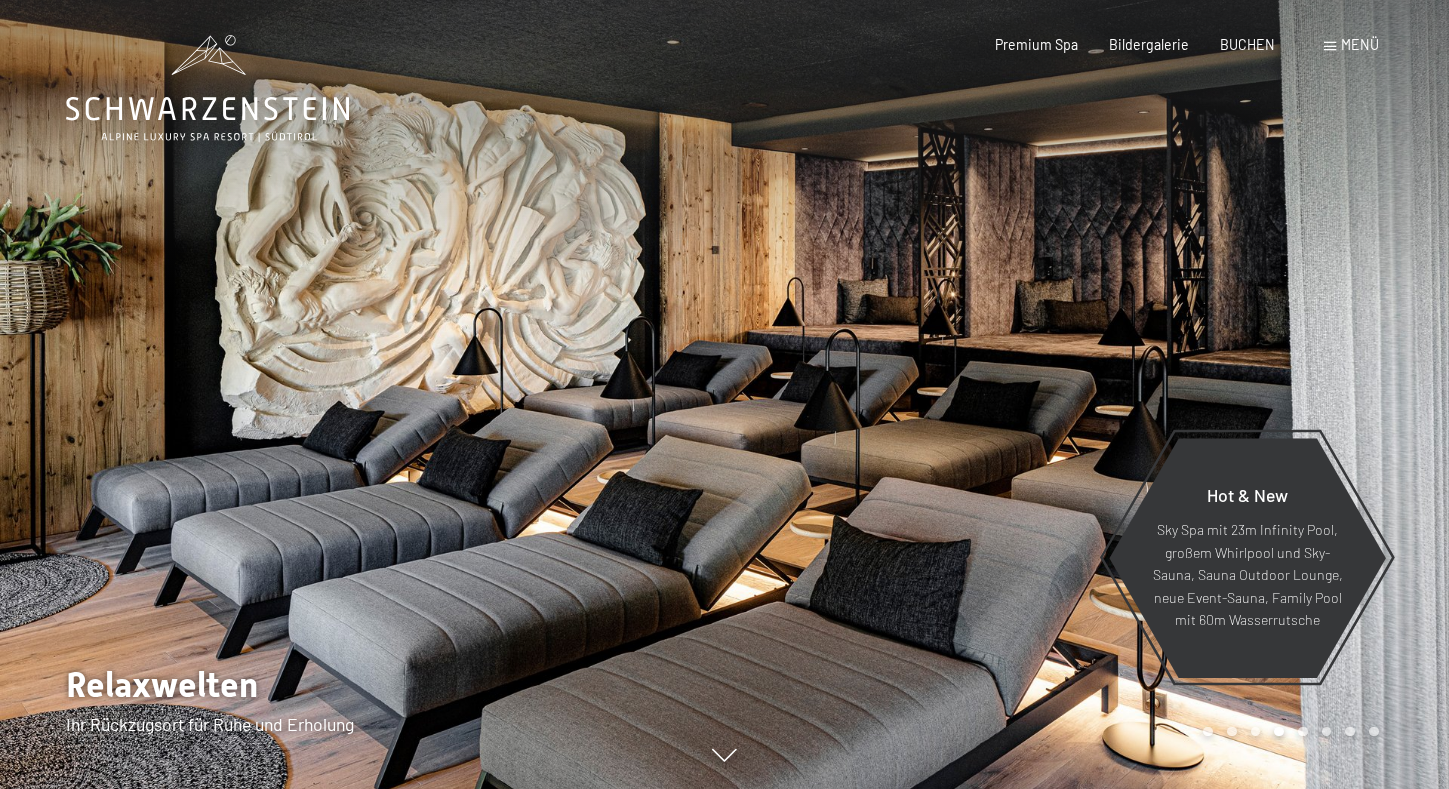 click at bounding box center (1087, 394) 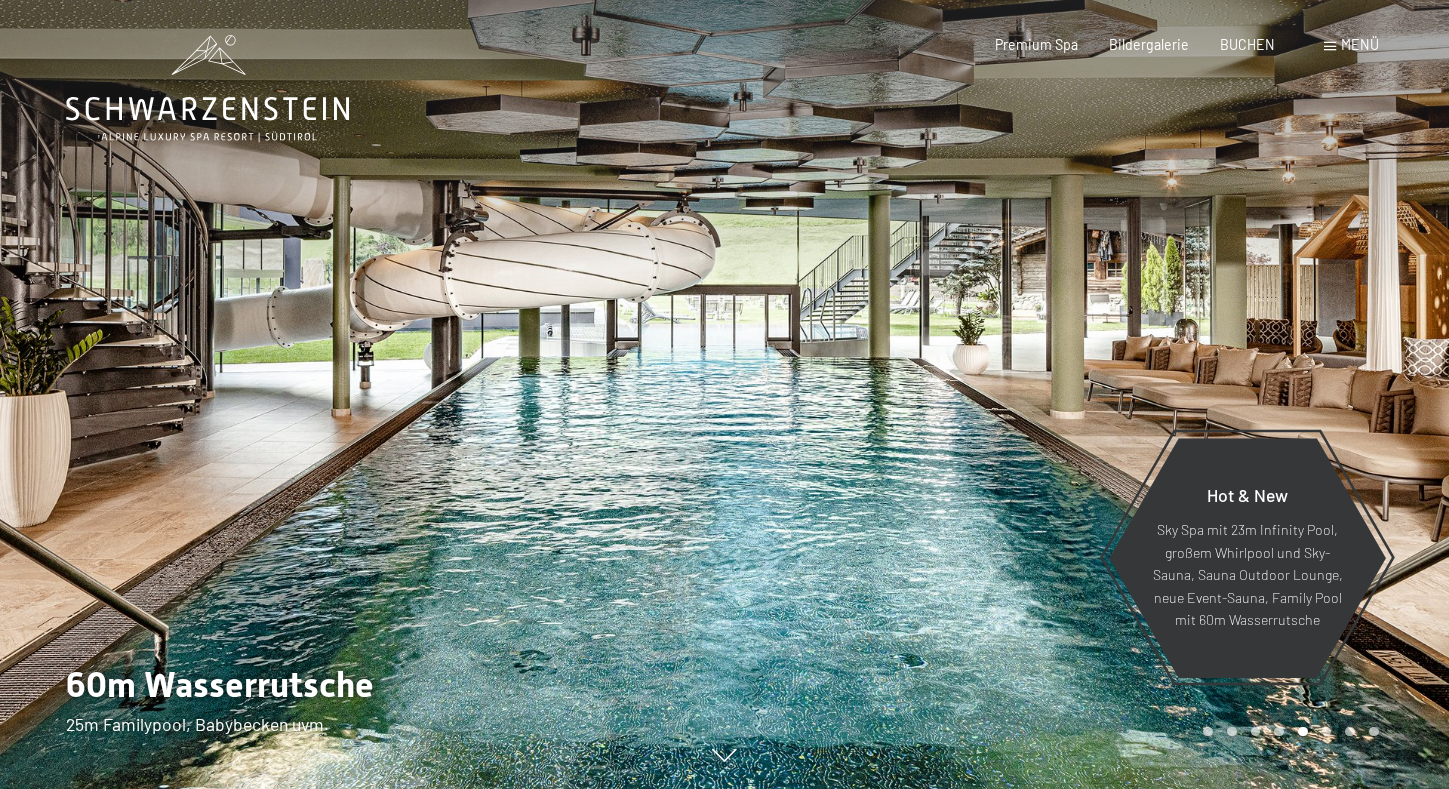 click at bounding box center [1087, 394] 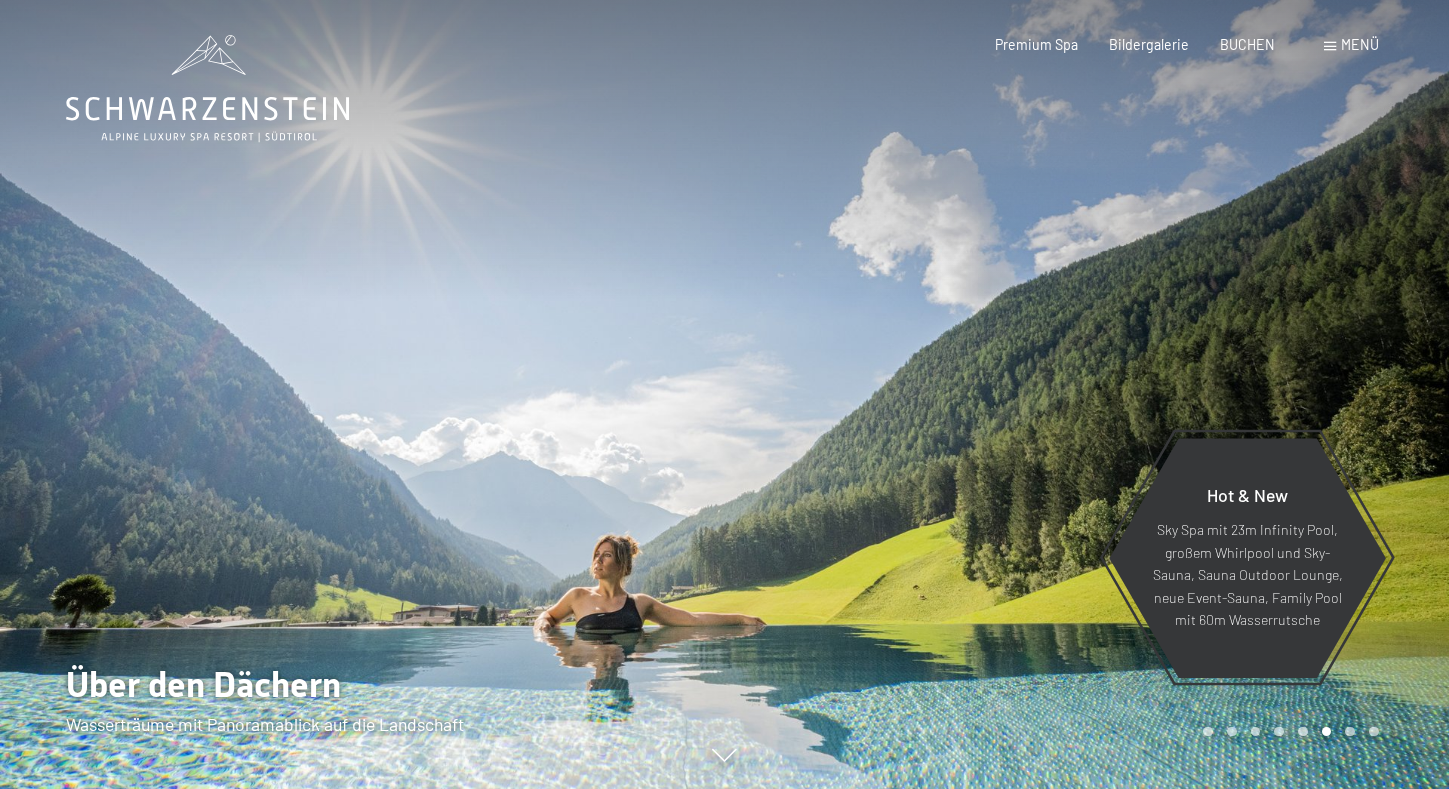 click at bounding box center [1087, 394] 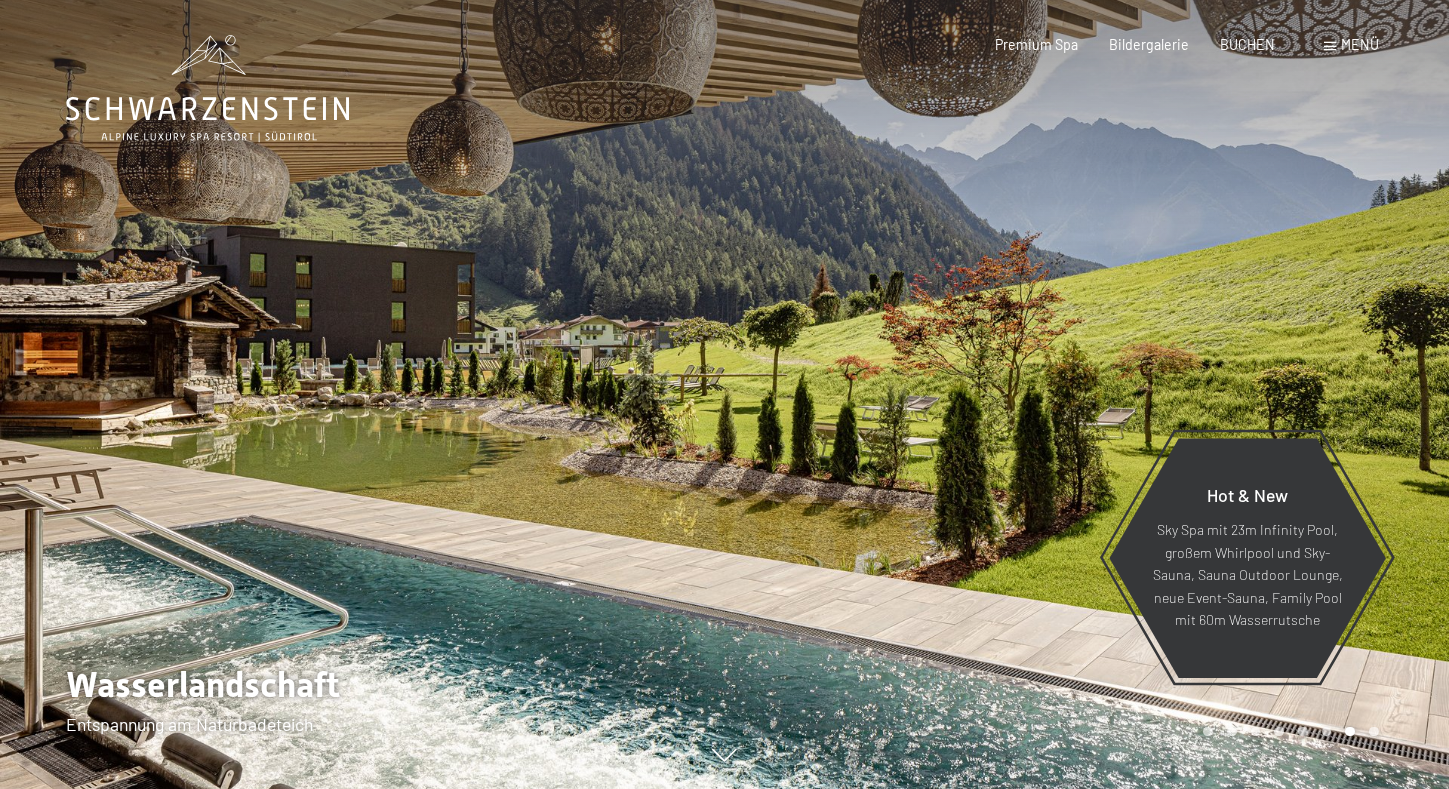 click at bounding box center (1087, 394) 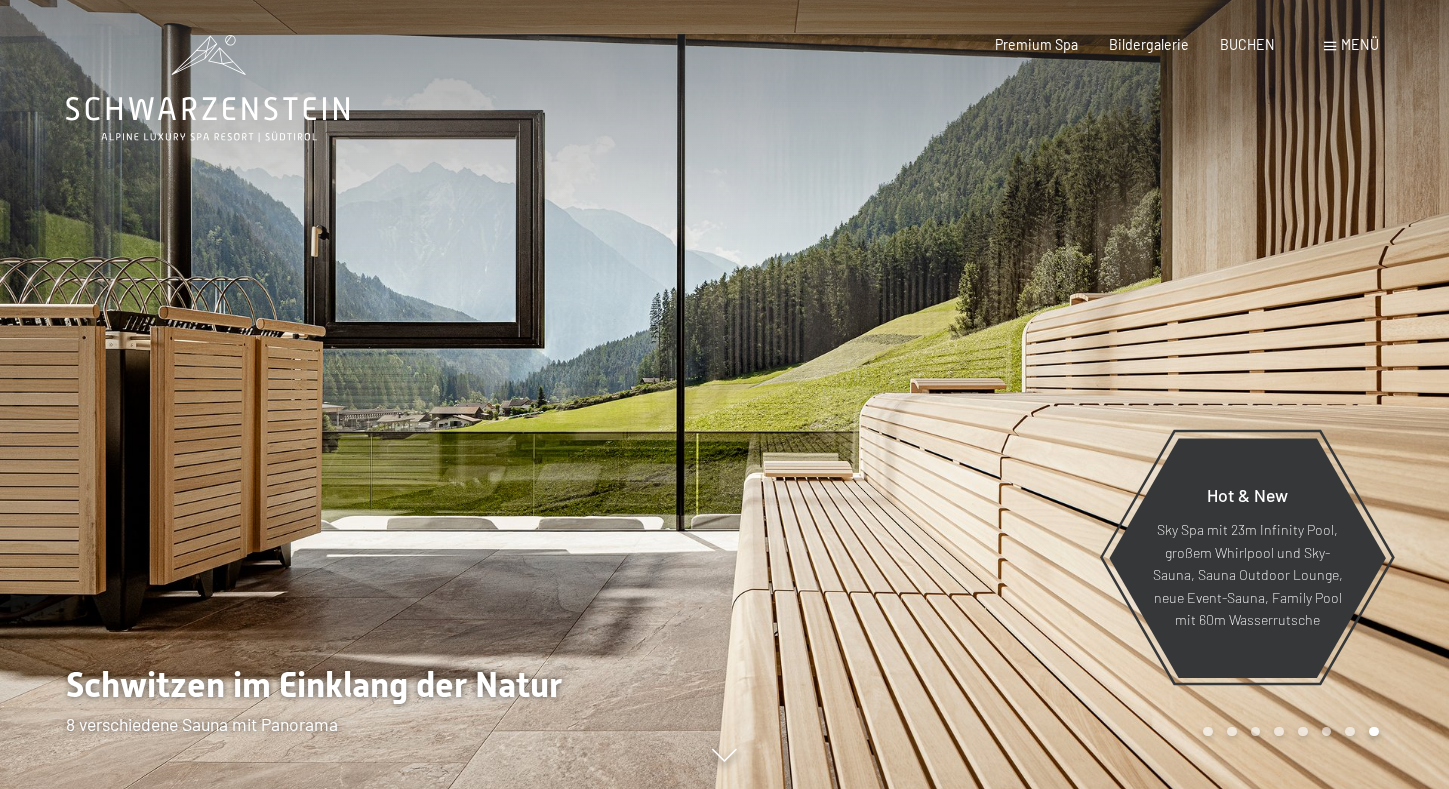 click at bounding box center (1087, 394) 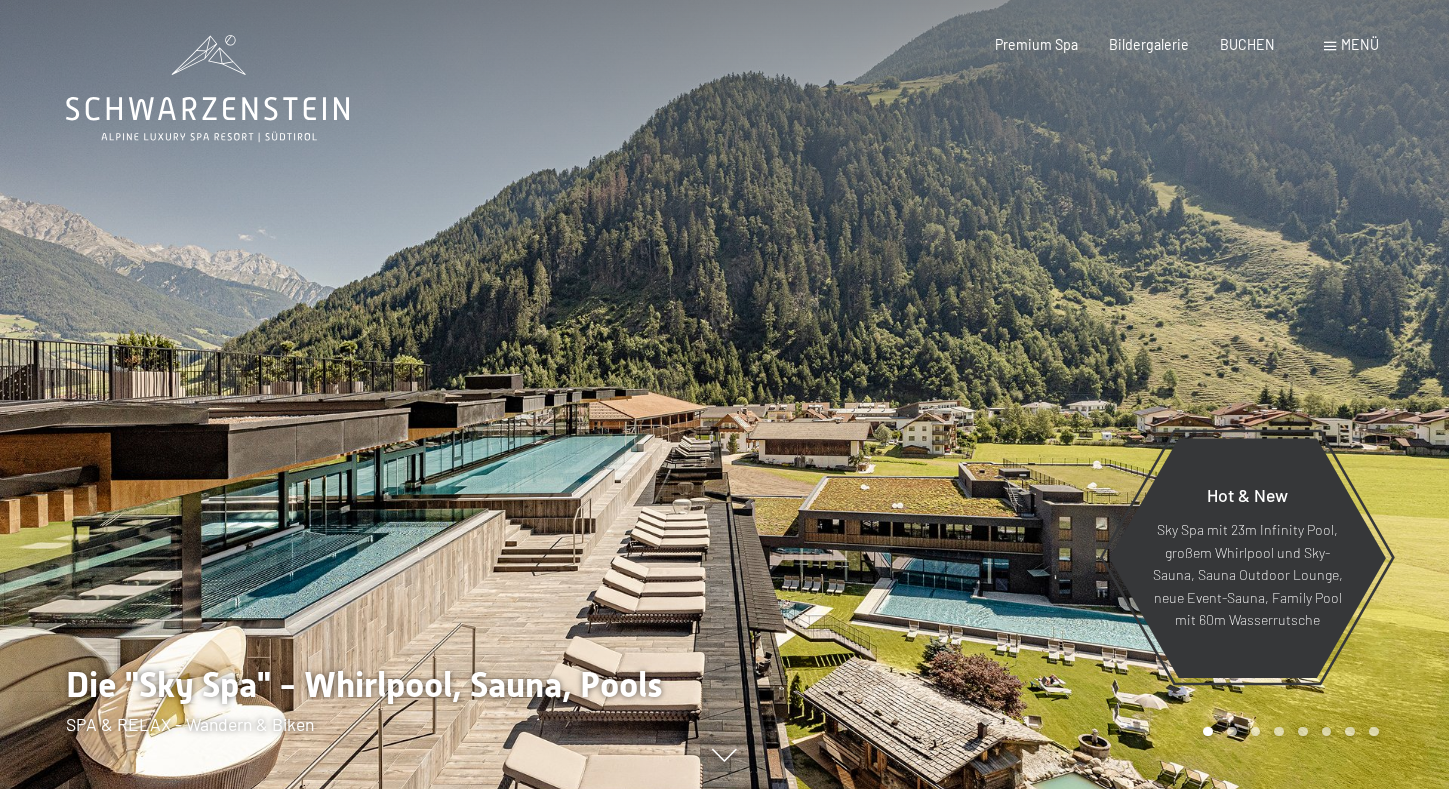 click at bounding box center [1087, 394] 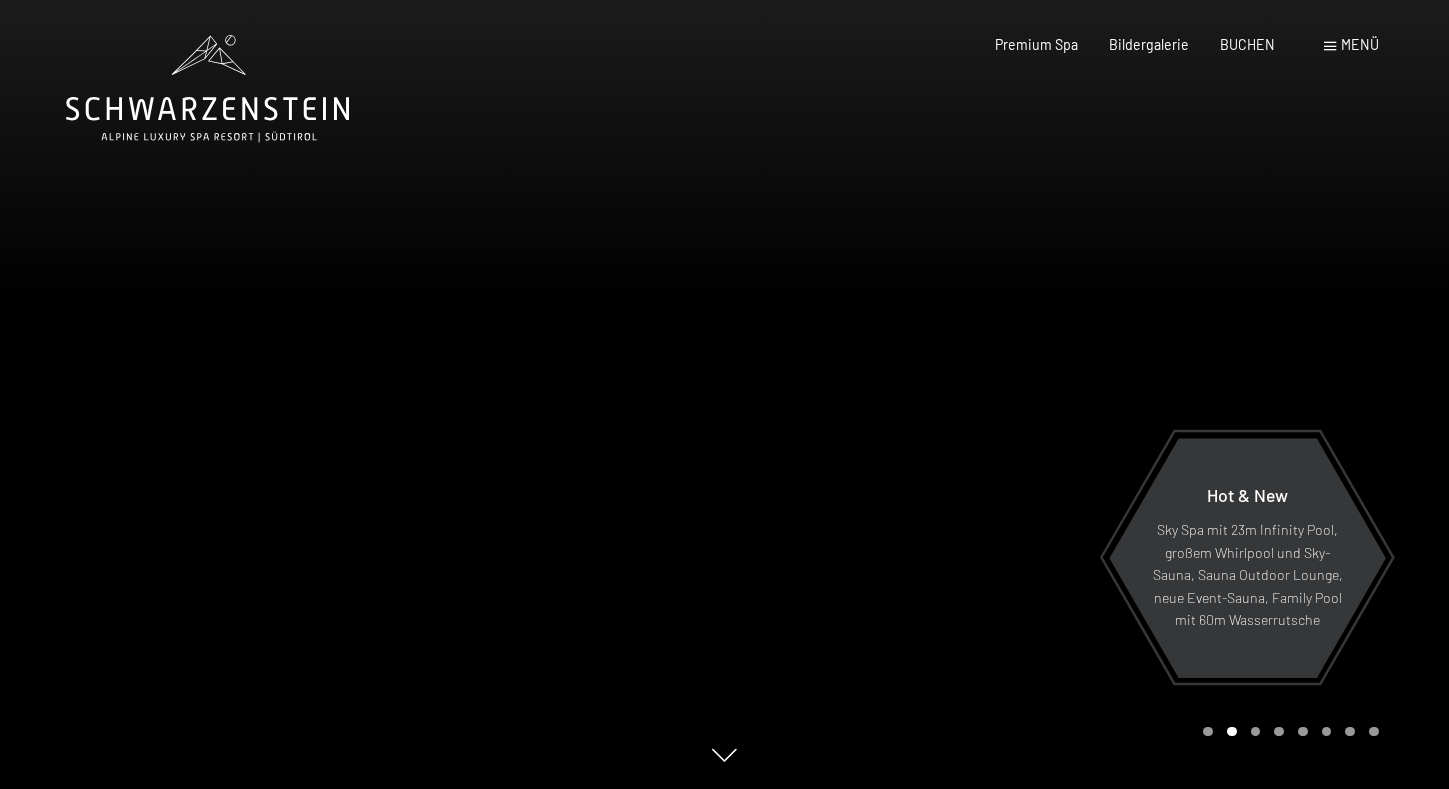 click at bounding box center [1087, 394] 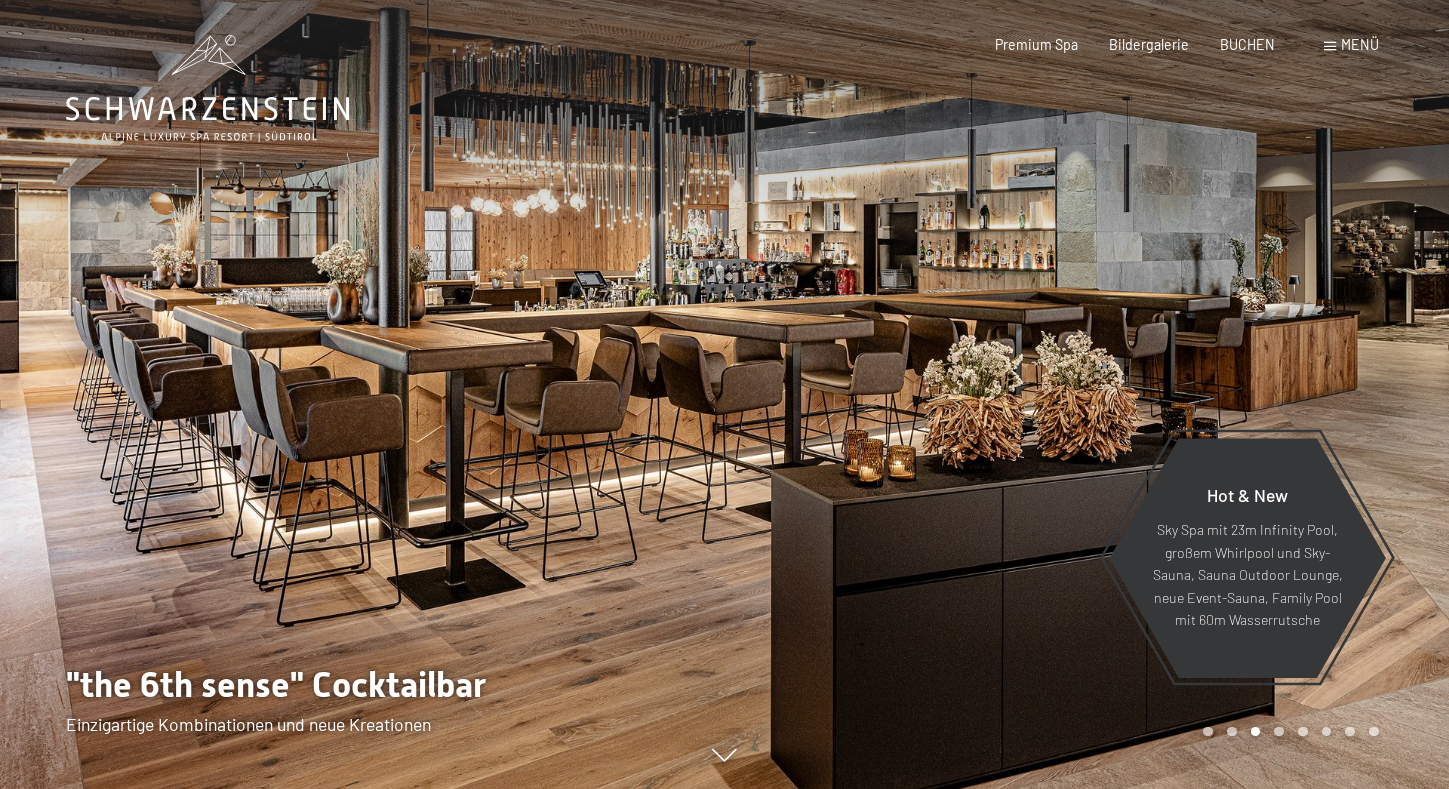 click at bounding box center [1087, 394] 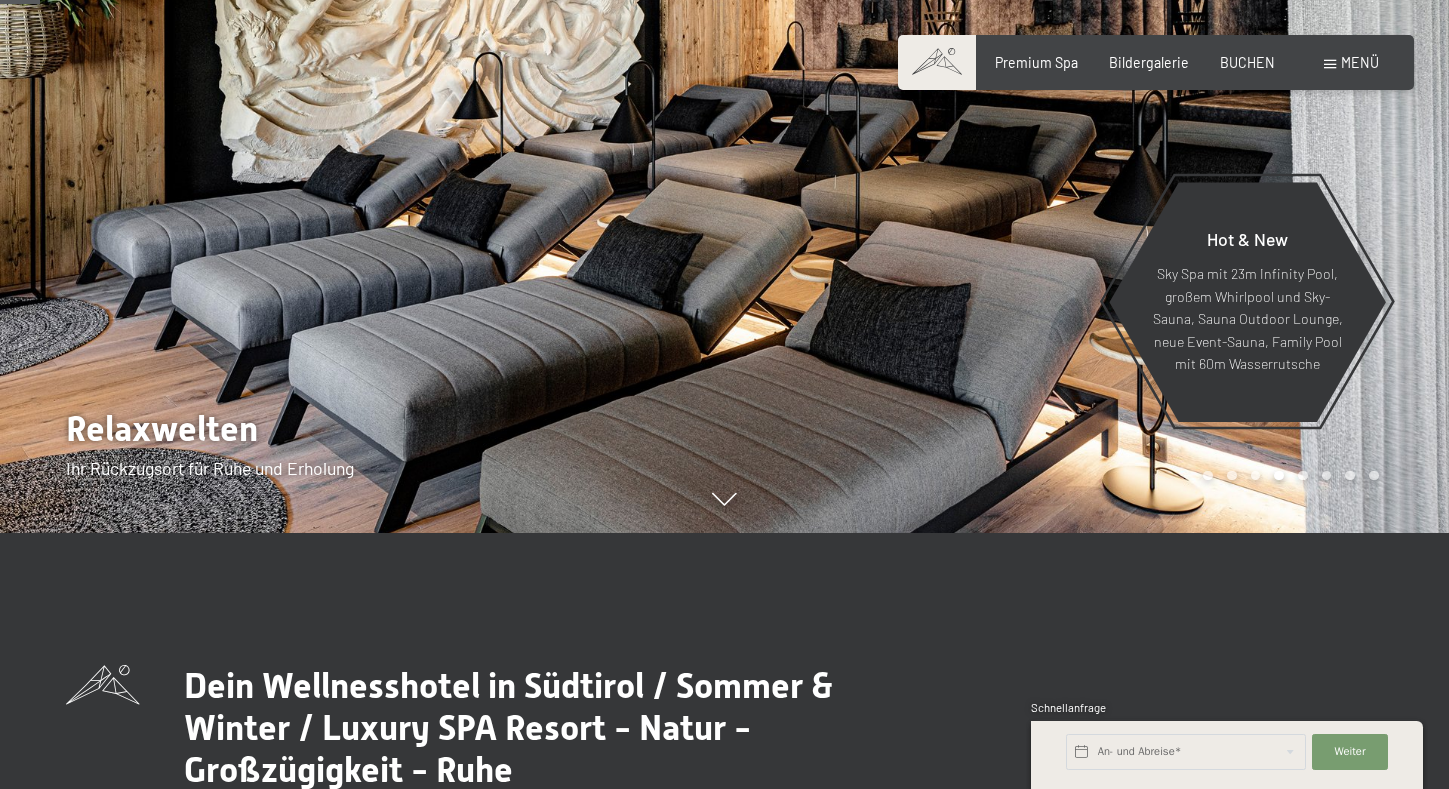 scroll, scrollTop: 260, scrollLeft: 0, axis: vertical 